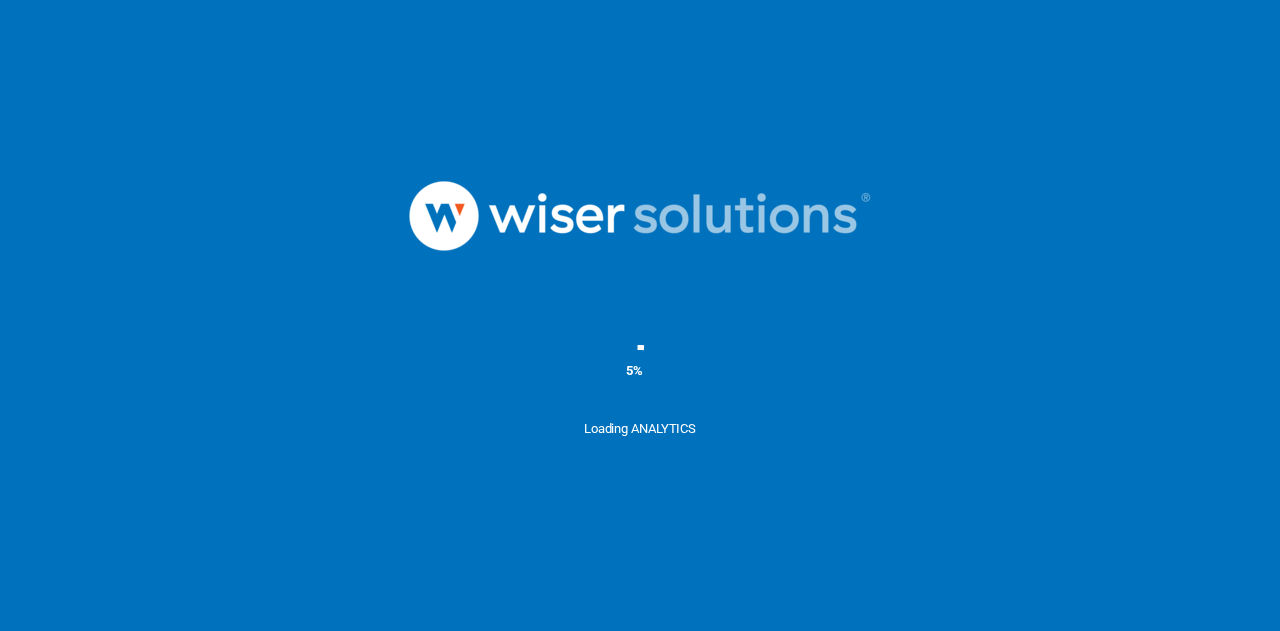 scroll, scrollTop: 0, scrollLeft: 0, axis: both 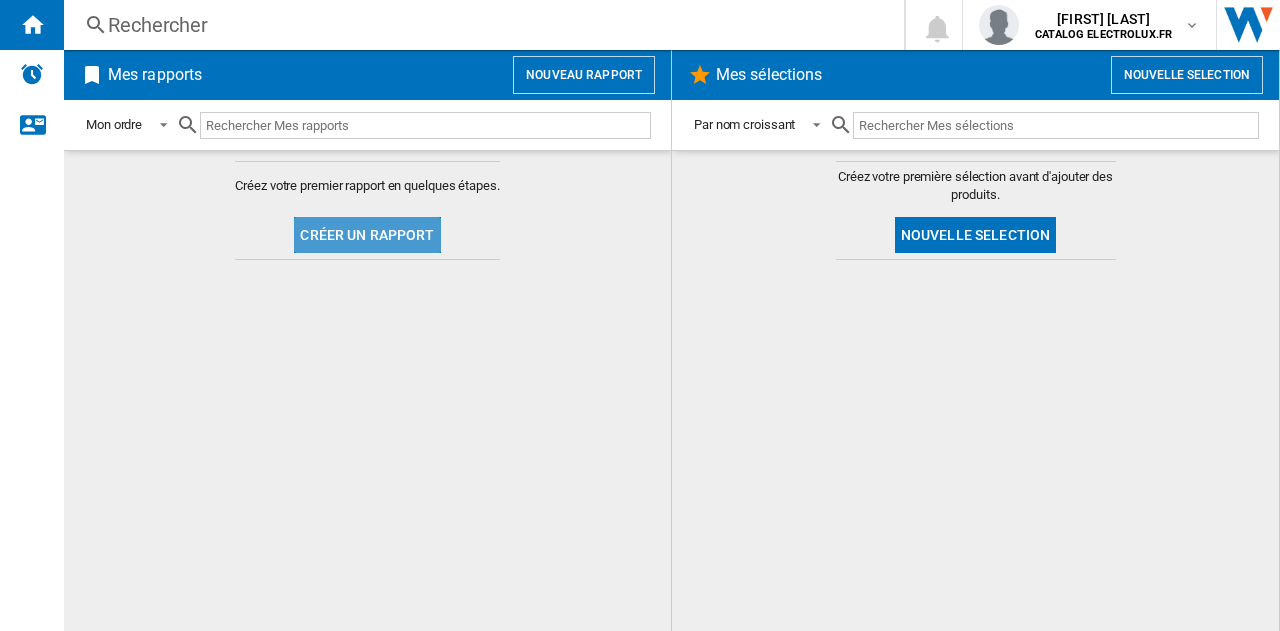 click on "Créer un rapport" 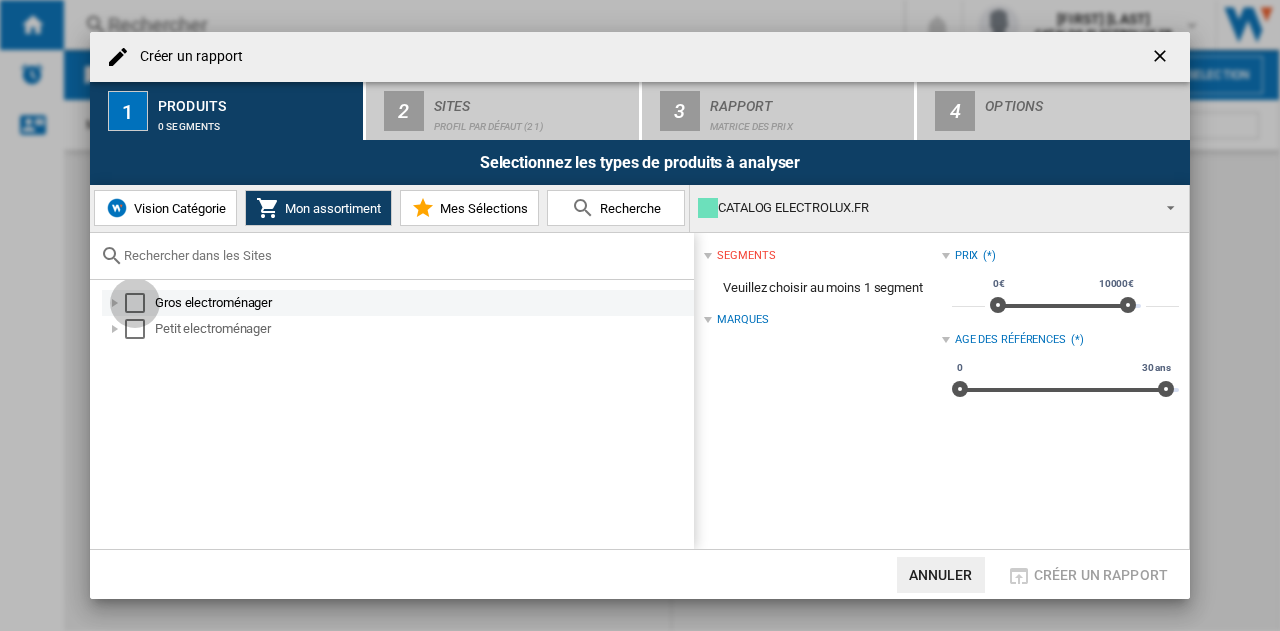 click at bounding box center (135, 303) 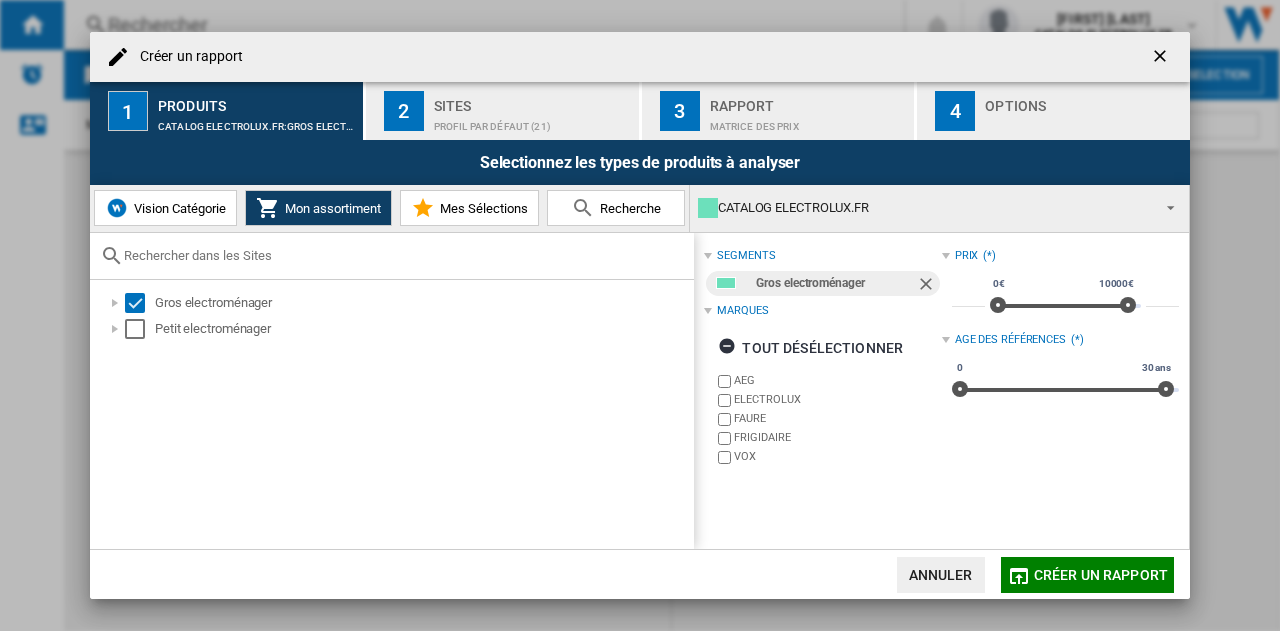 click on "Recherche" at bounding box center [616, 208] 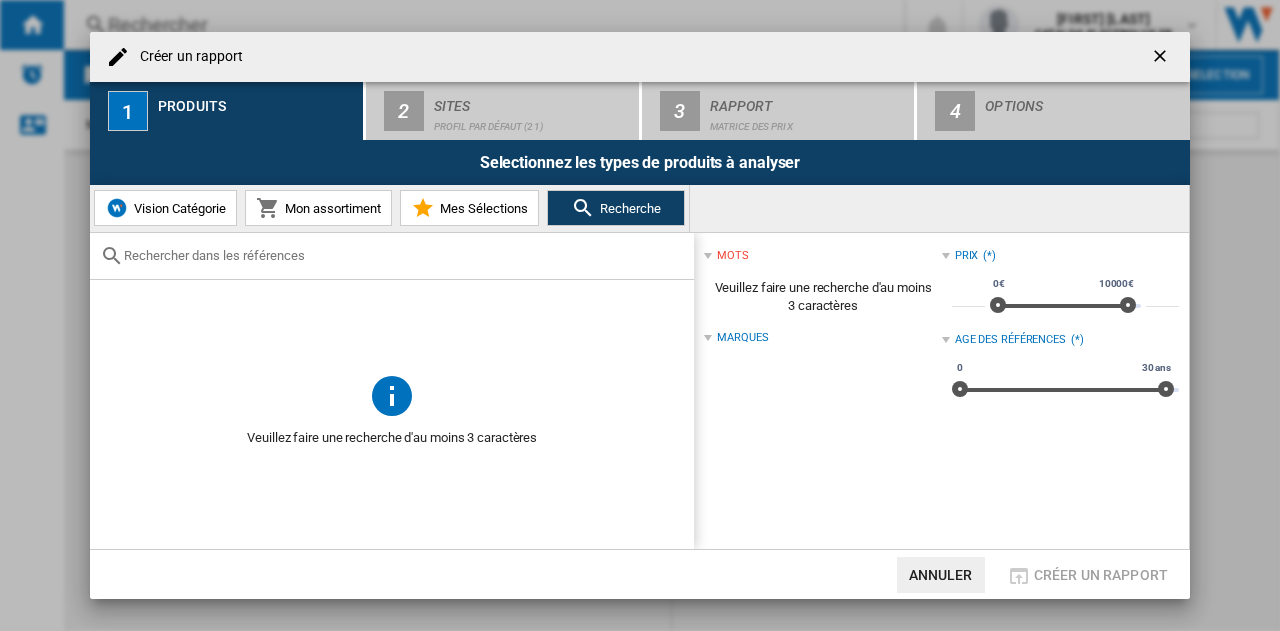 click on "Recherche" at bounding box center [628, 208] 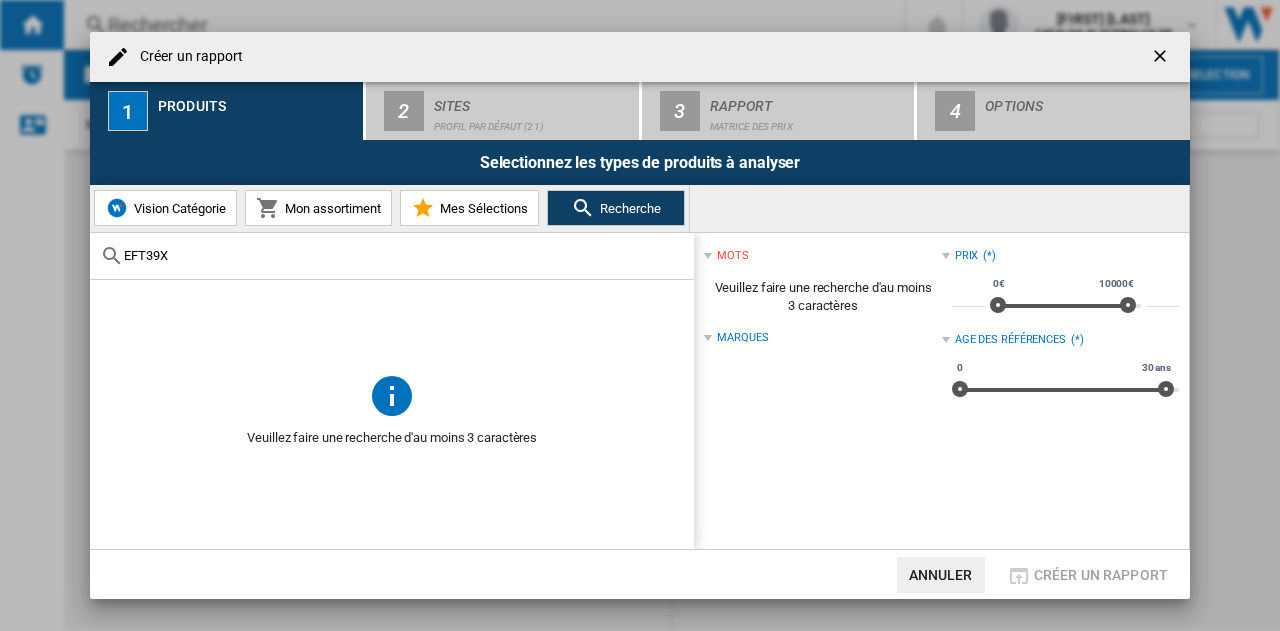 type on "EFT39X" 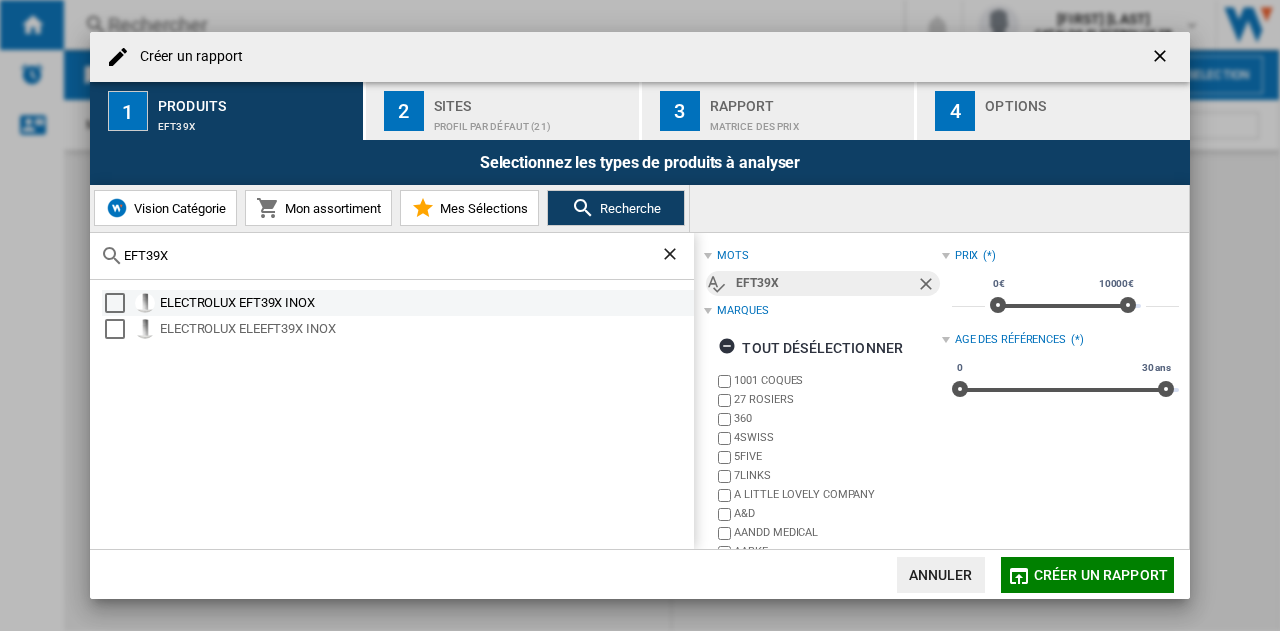 click on "ELECTROLUX EFT39X INOX" at bounding box center [425, 303] 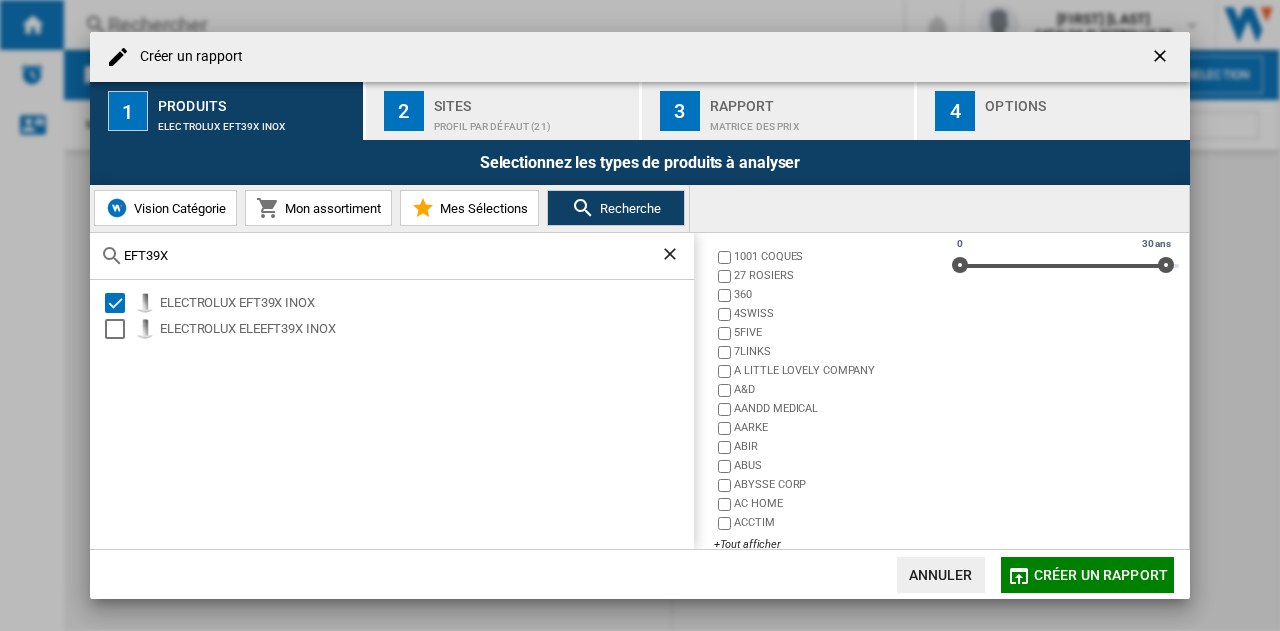 scroll, scrollTop: 150, scrollLeft: 0, axis: vertical 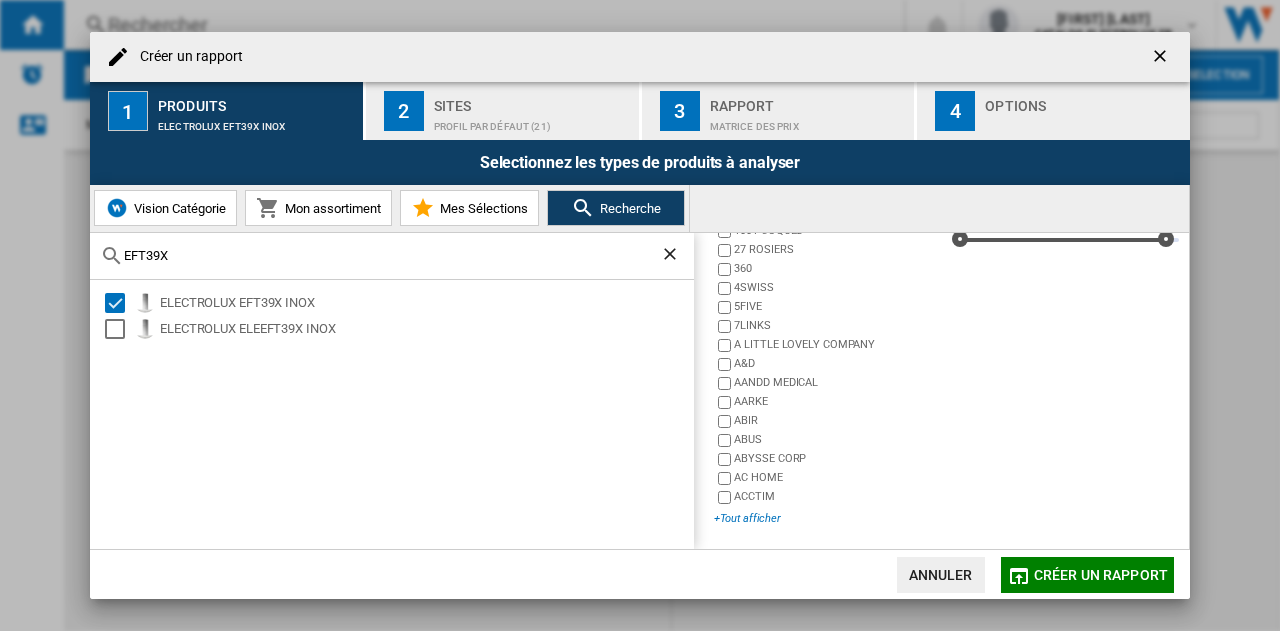 click on "+Tout afficher" at bounding box center [827, 518] 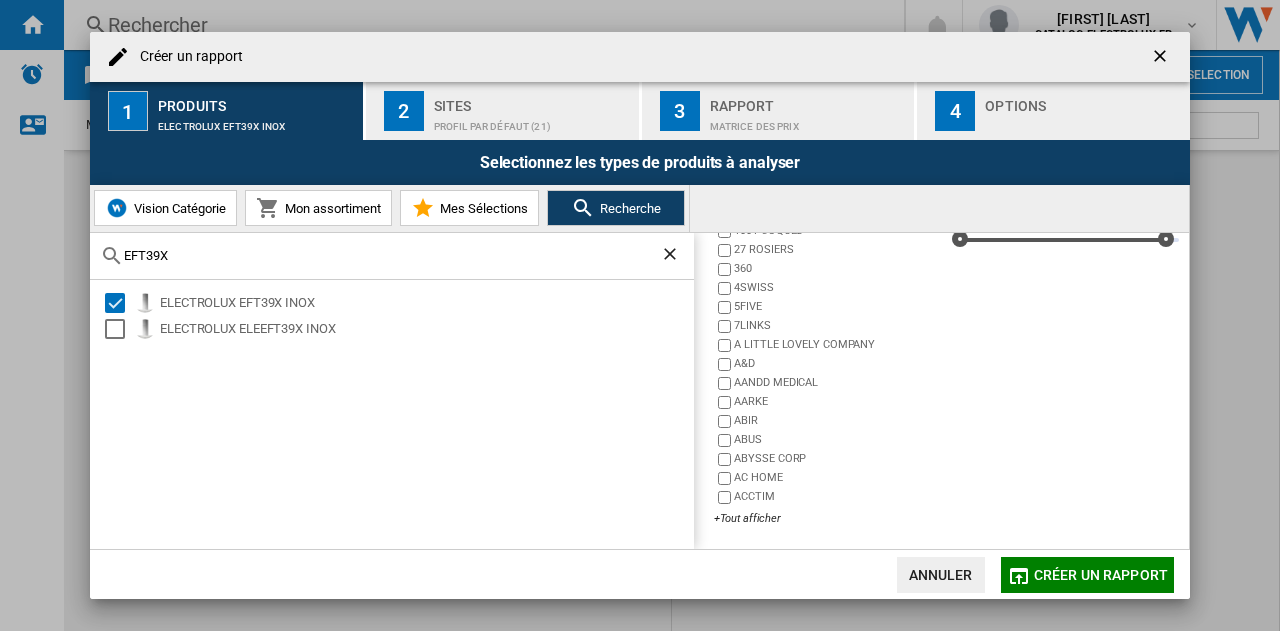 click on "Créer un rapport" 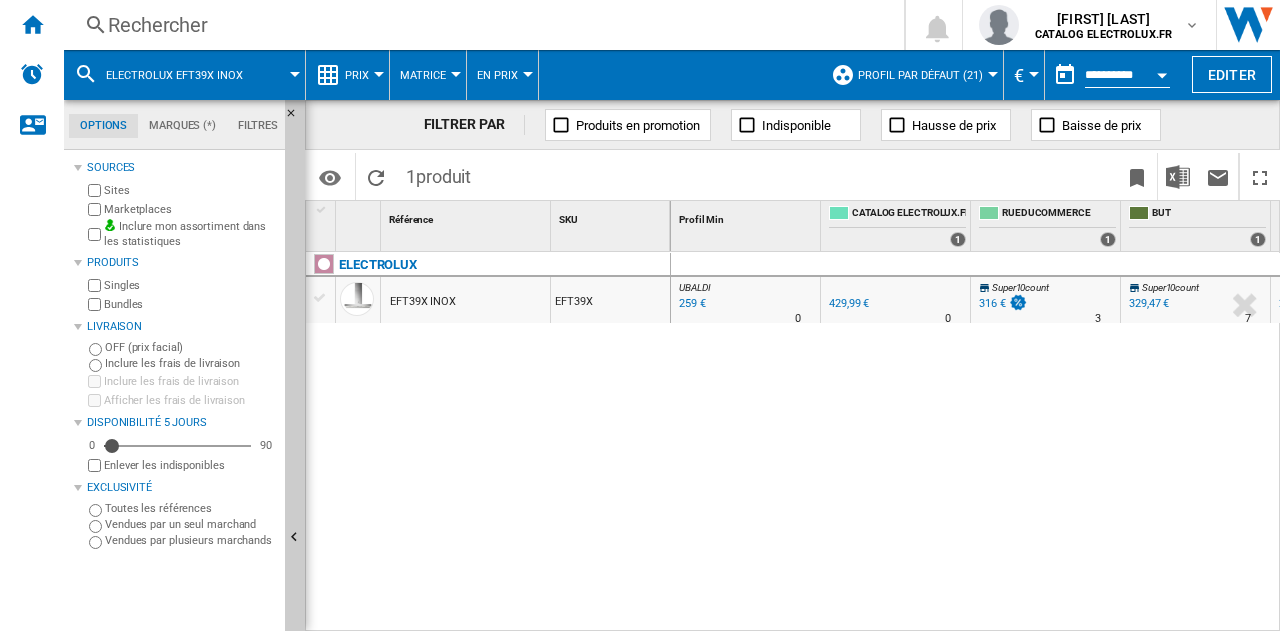 scroll, scrollTop: 0, scrollLeft: 264, axis: horizontal 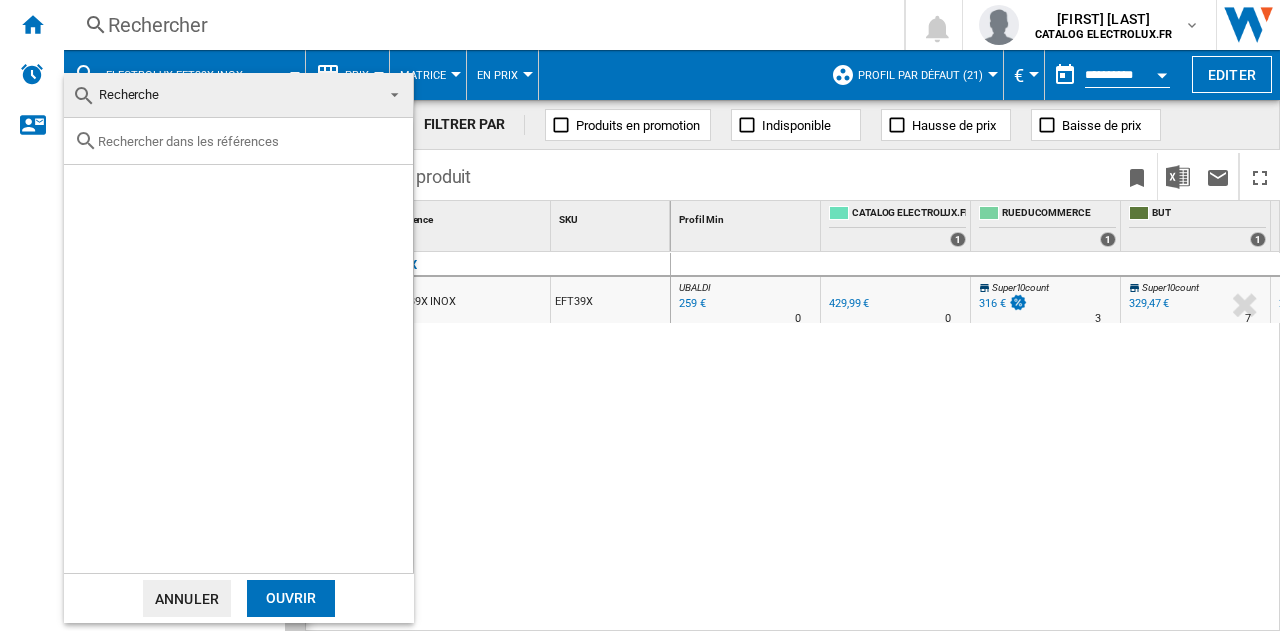 click at bounding box center [250, 141] 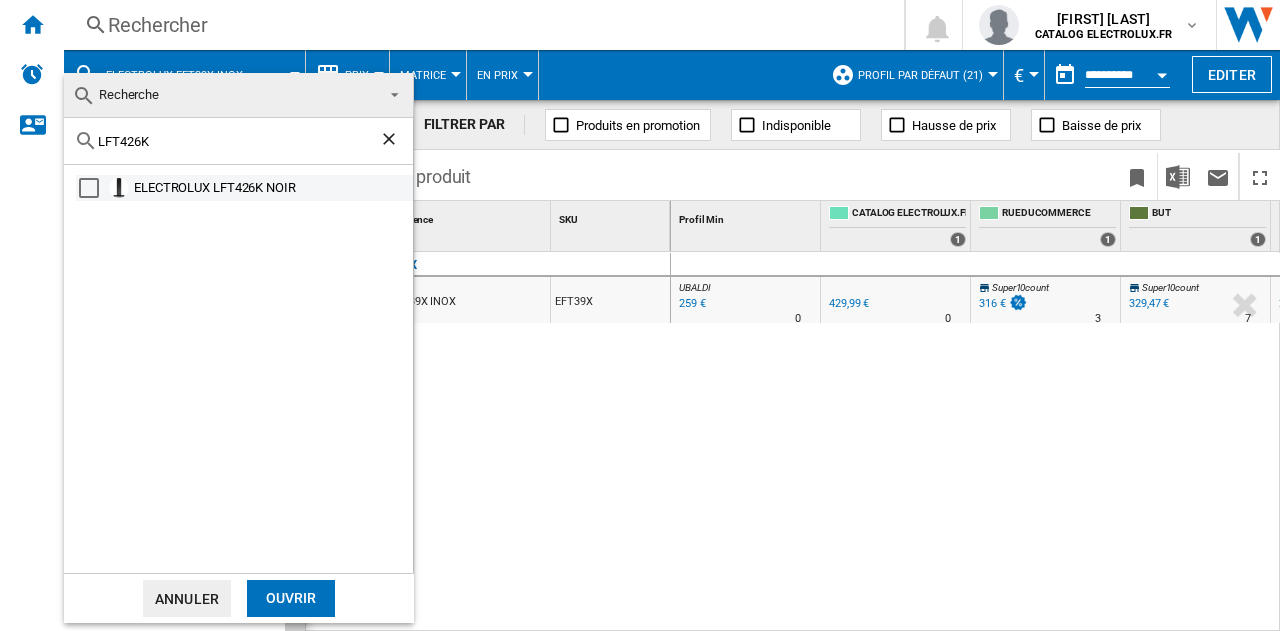 type on "LFT426K" 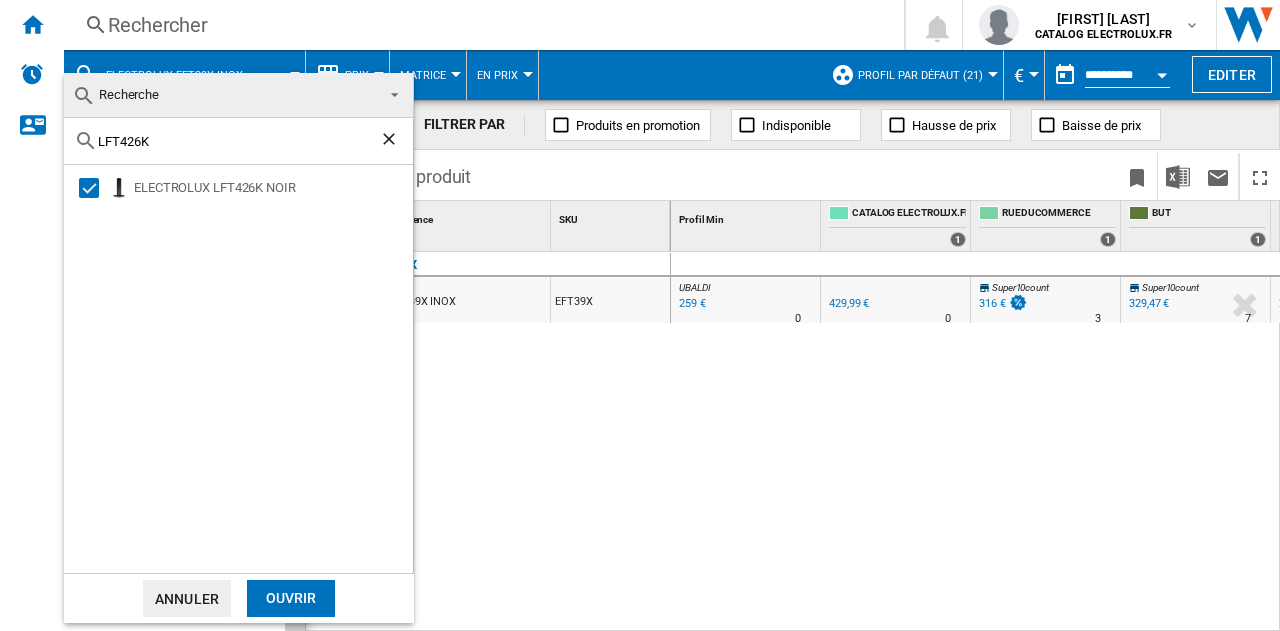 click on "Ouvrir" at bounding box center [291, 598] 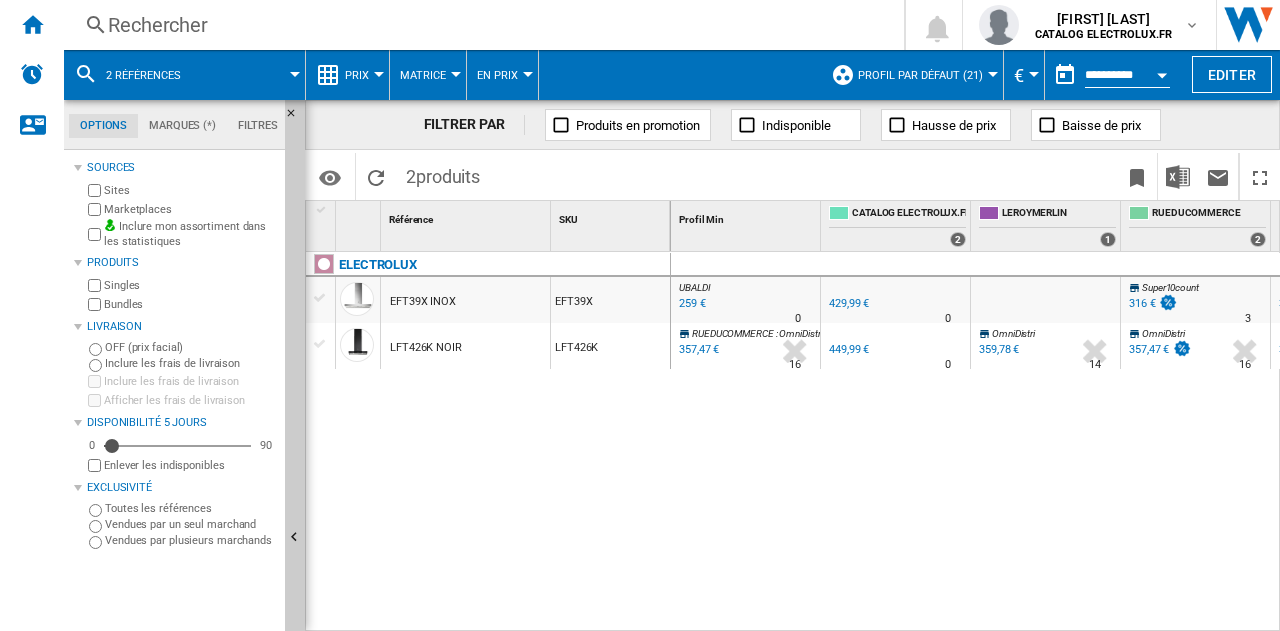 scroll, scrollTop: 0, scrollLeft: 128, axis: horizontal 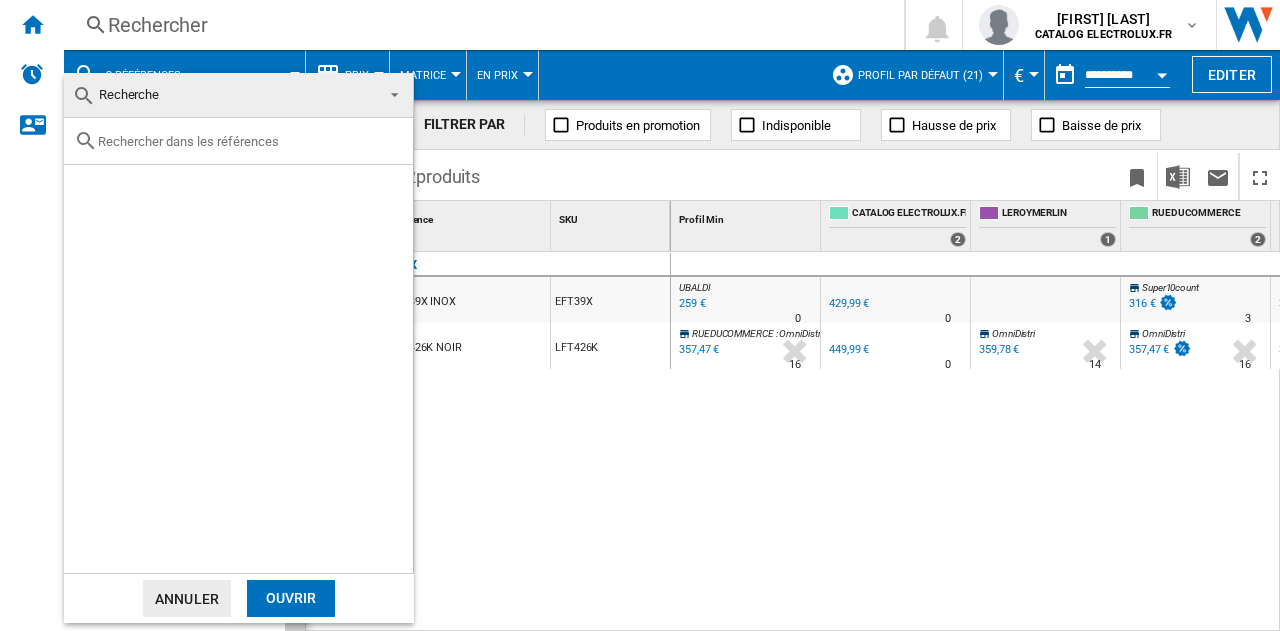 click at bounding box center [250, 141] 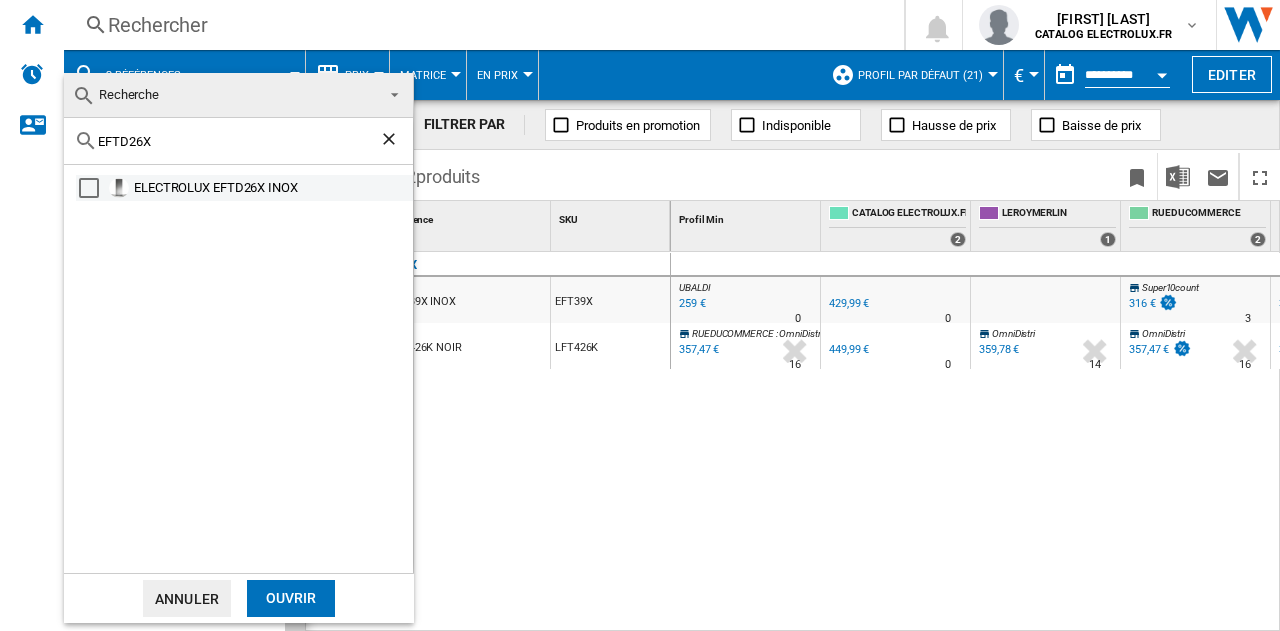 type on "EFTD26X" 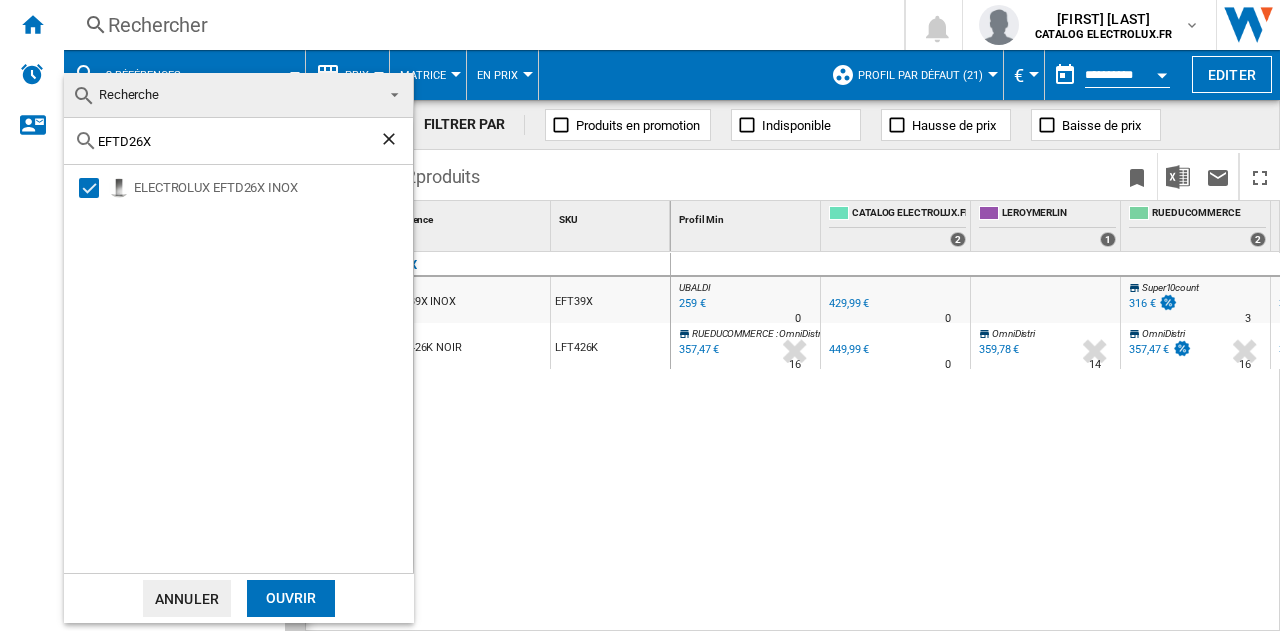 click on "Ouvrir" at bounding box center (291, 598) 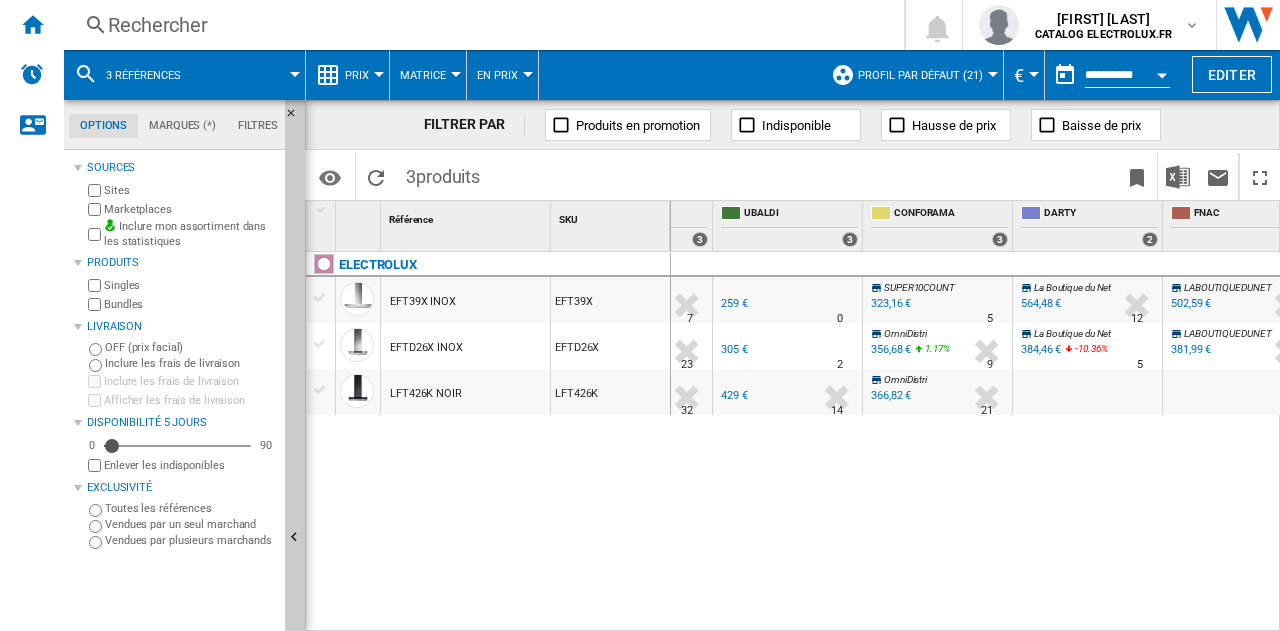 click on "3 références" at bounding box center [143, 75] 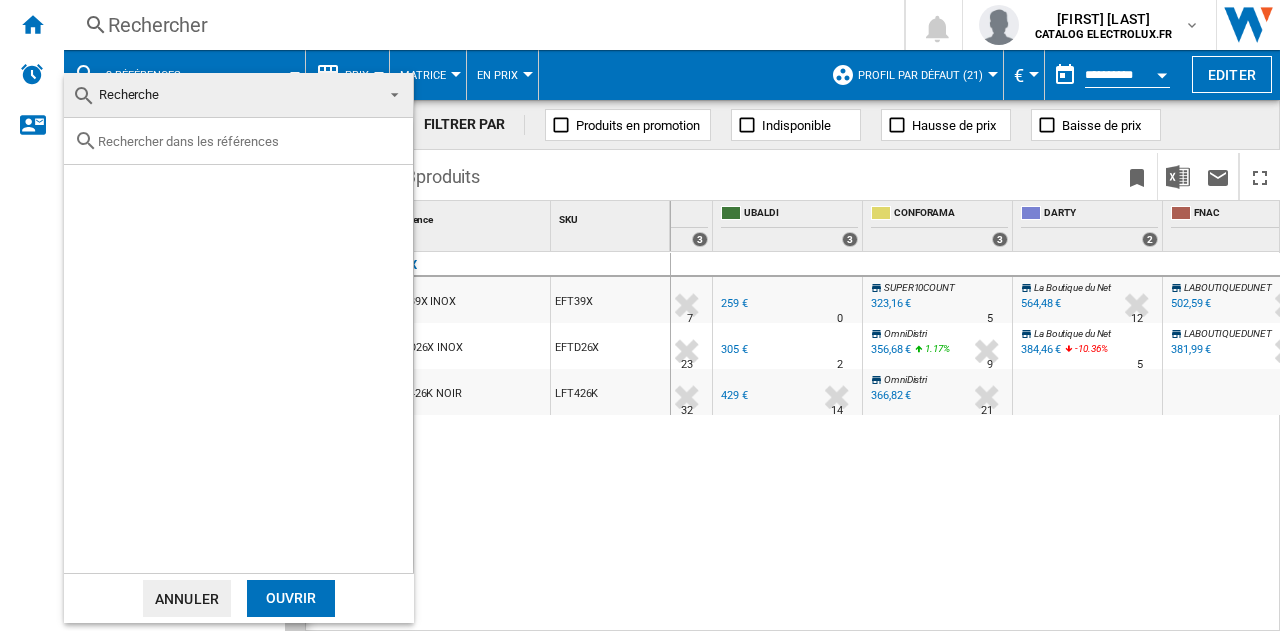 click at bounding box center (250, 141) 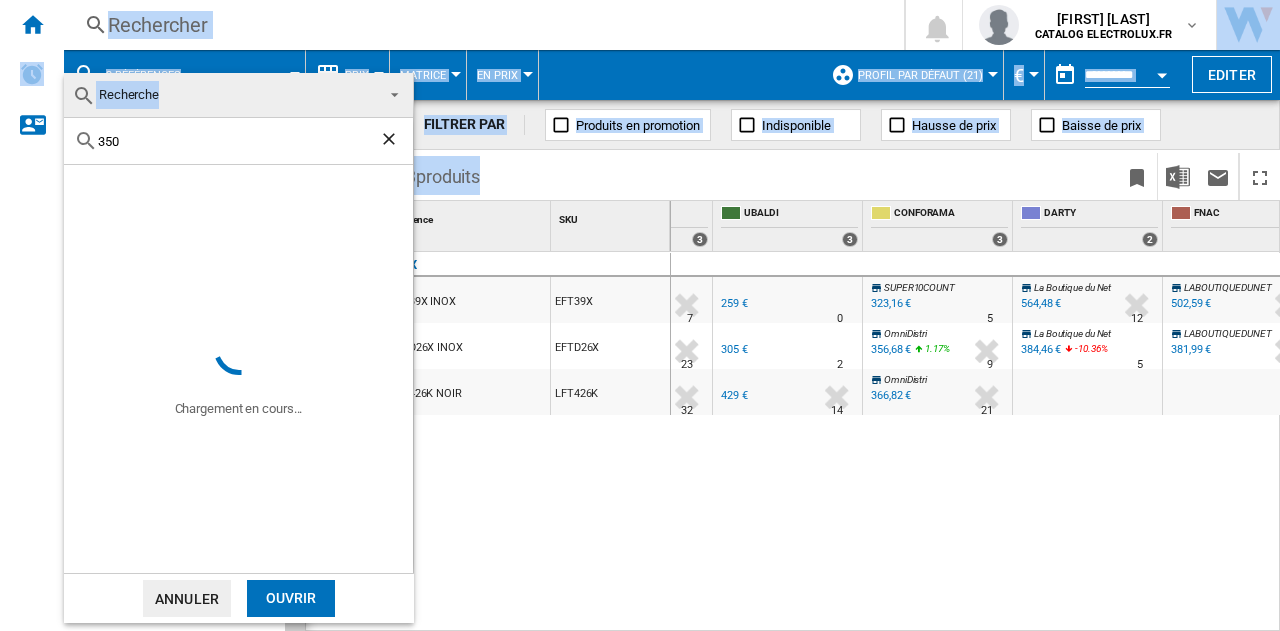 drag, startPoint x: 174, startPoint y: 151, endPoint x: 110, endPoint y: 145, distance: 64.28063 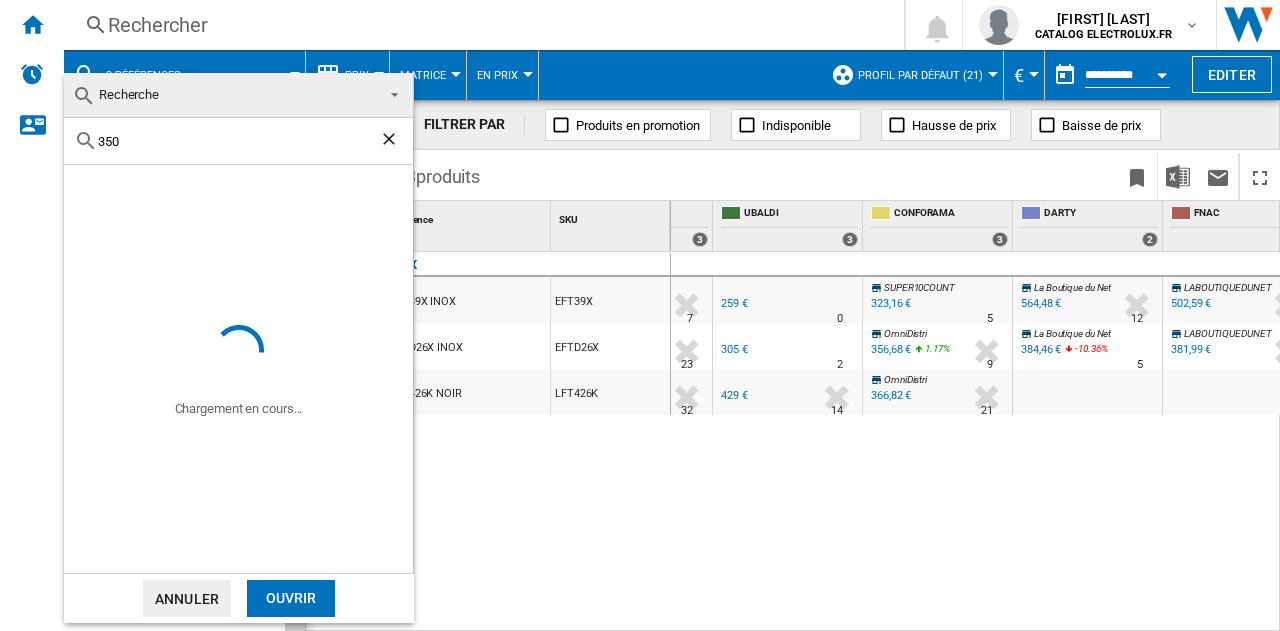 click on "350" at bounding box center [238, 141] 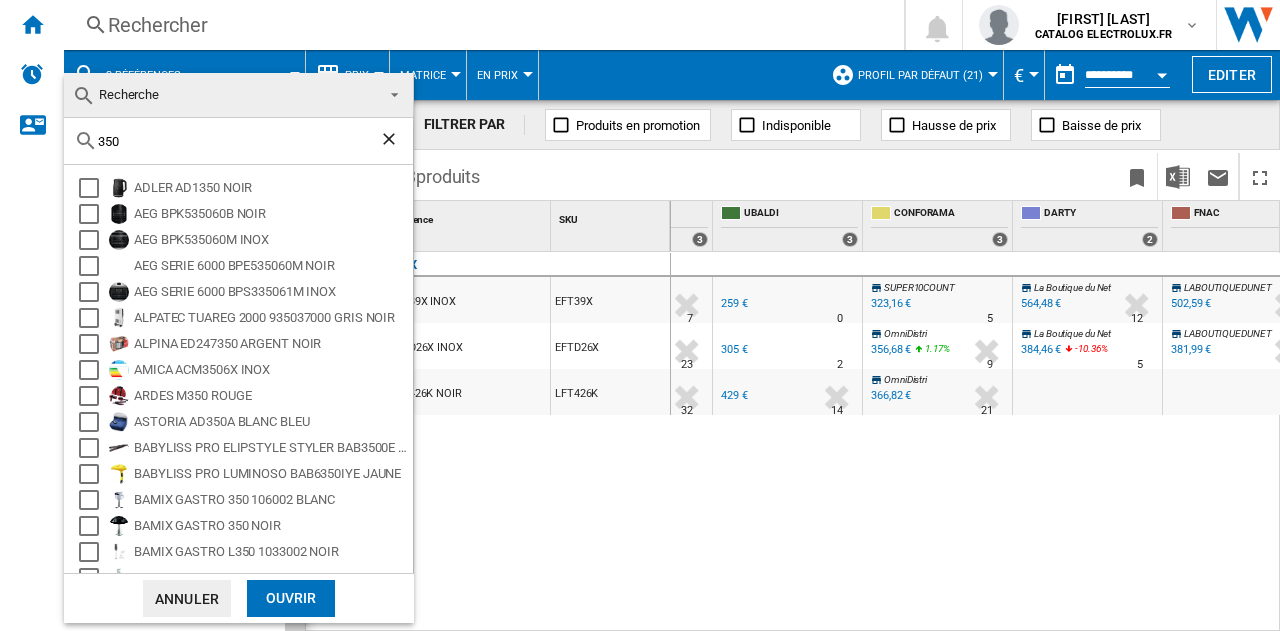 paste on "LFT429X" 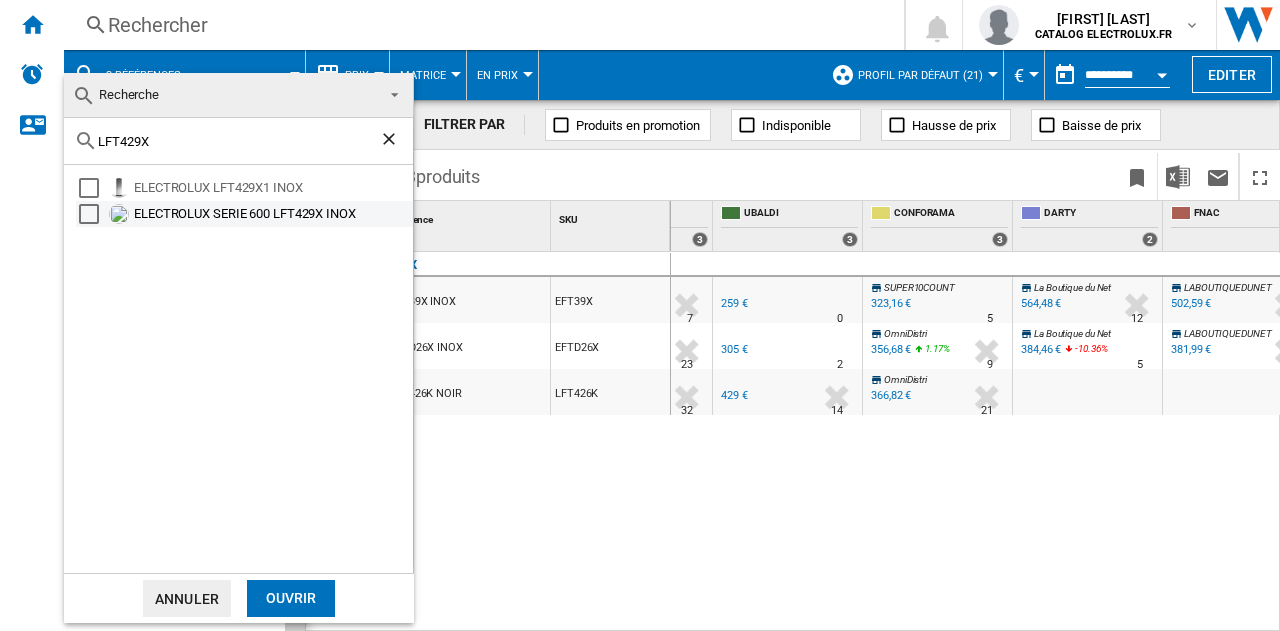 type on "LFT429X" 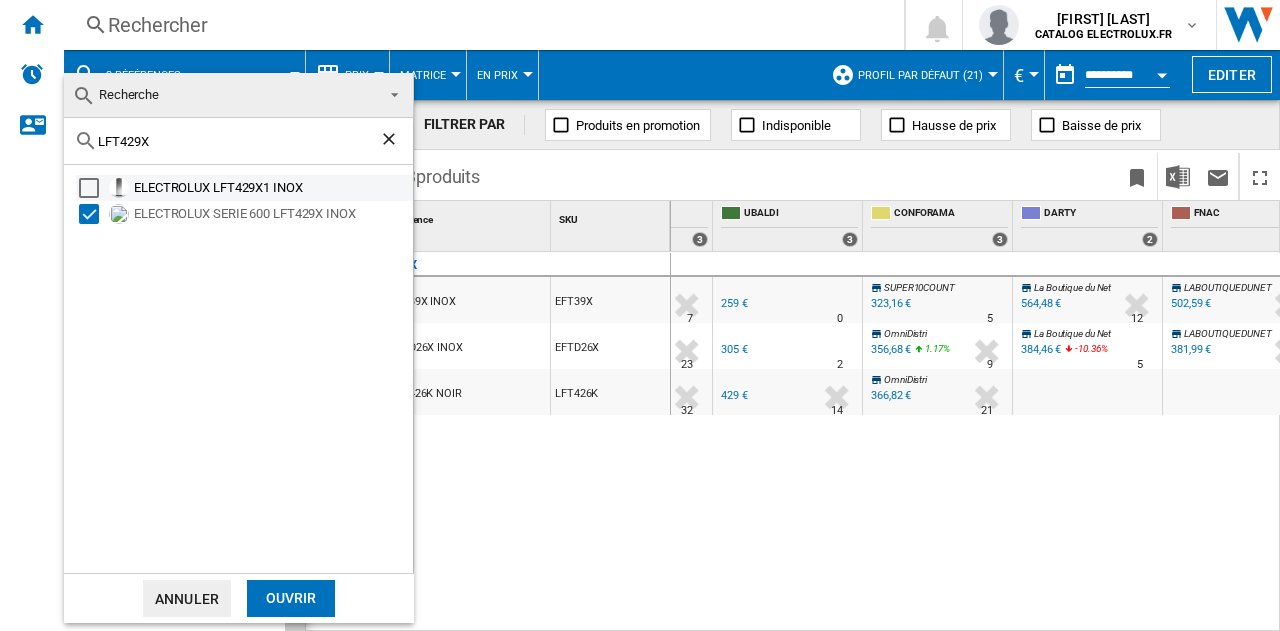 click on "ELECTROLUX LFT429X1 INOX" at bounding box center [272, 188] 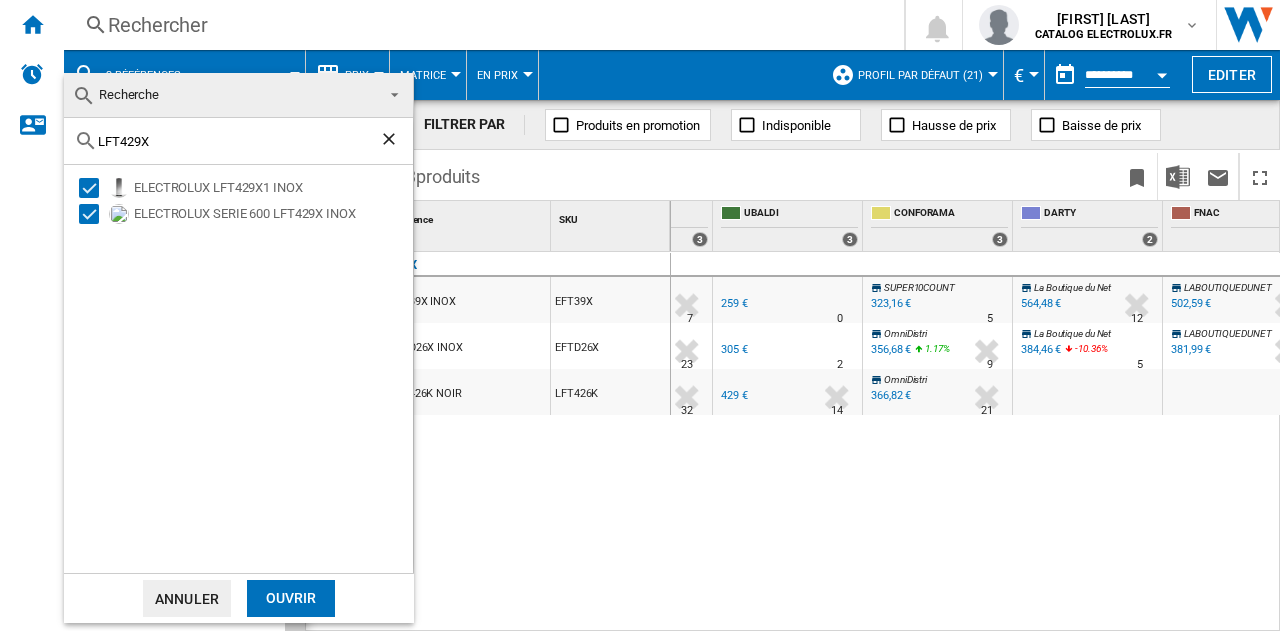 click on "Ouvrir" at bounding box center (291, 598) 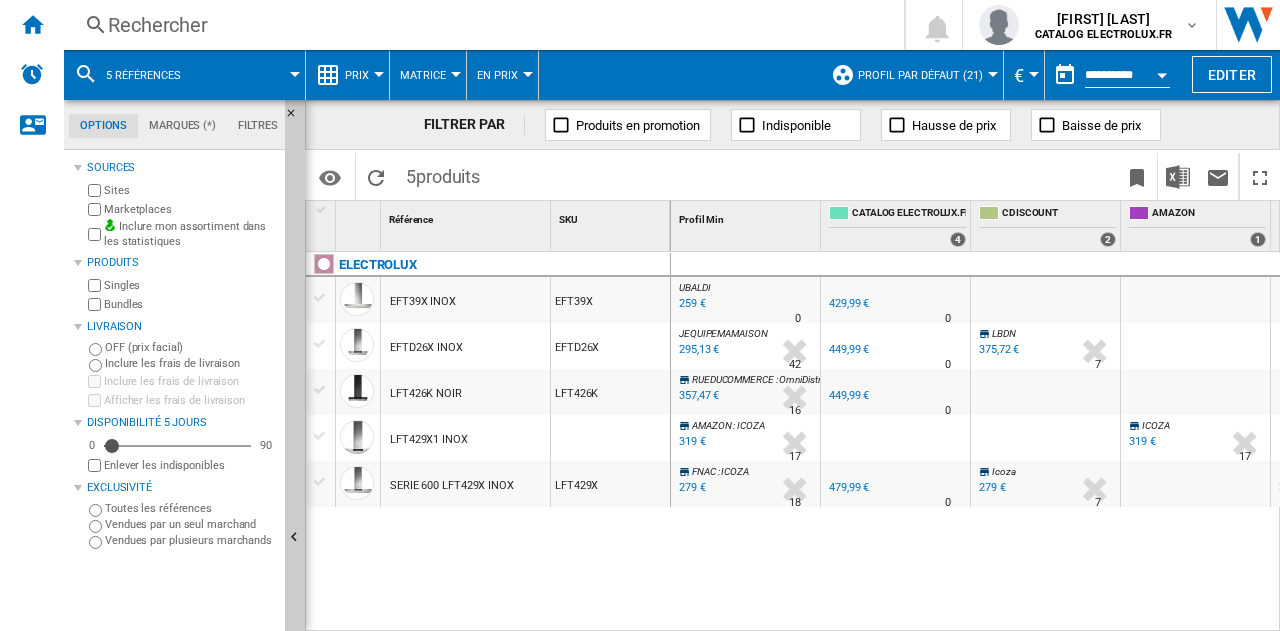click on "LFT429X1 INOX" at bounding box center [465, 438] 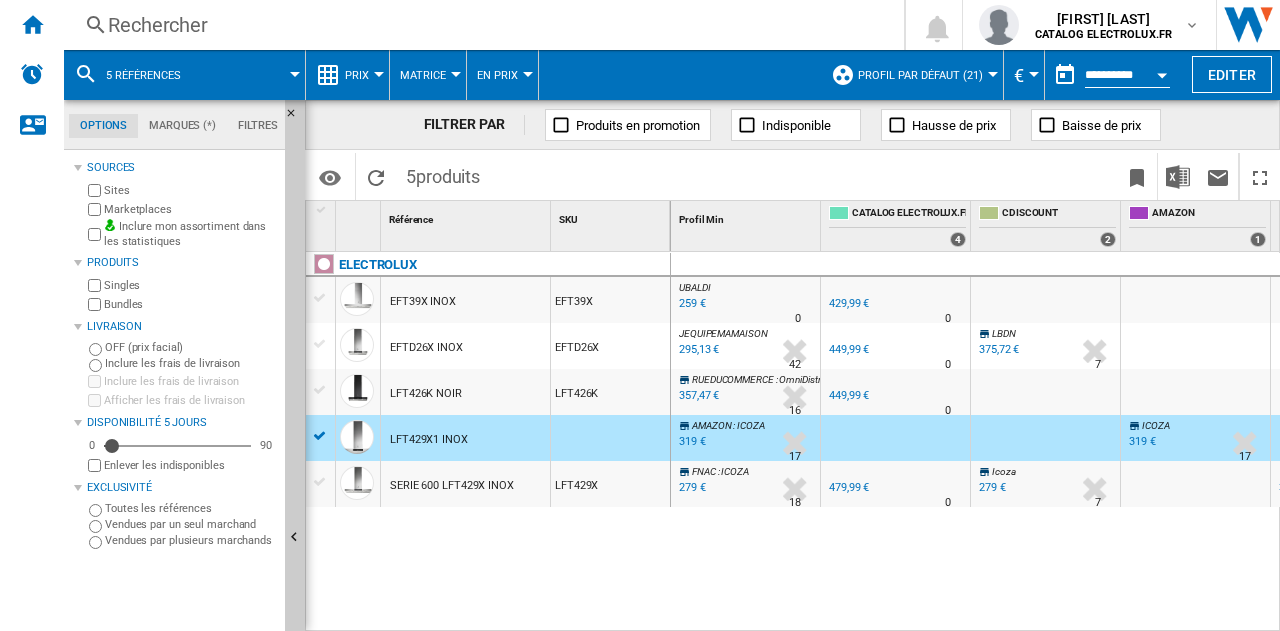 click on "SERIE 600 LFT429X INOX" at bounding box center [452, 486] 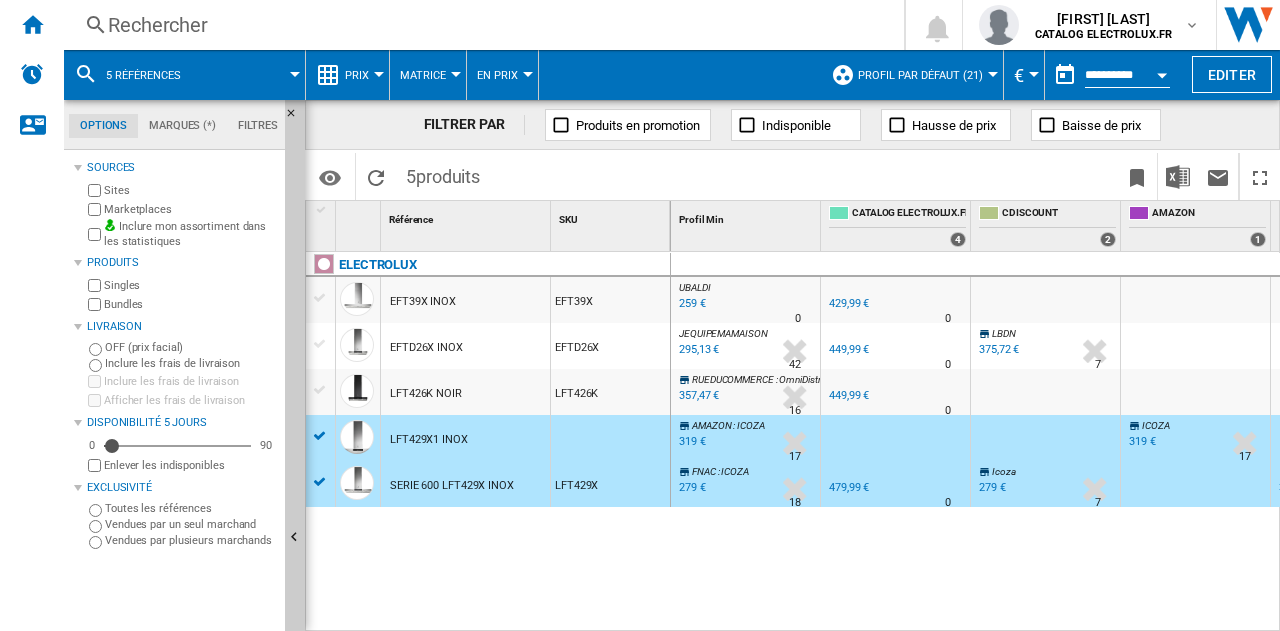 scroll, scrollTop: 0, scrollLeft: 190, axis: horizontal 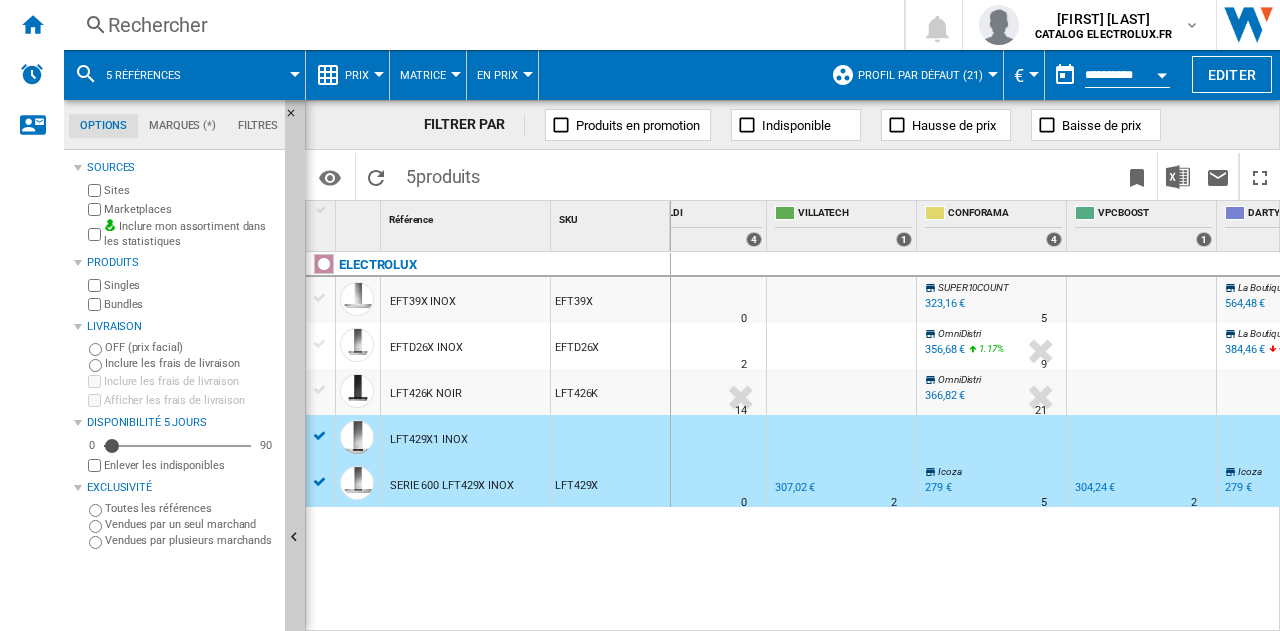 click on "5 références" at bounding box center [143, 75] 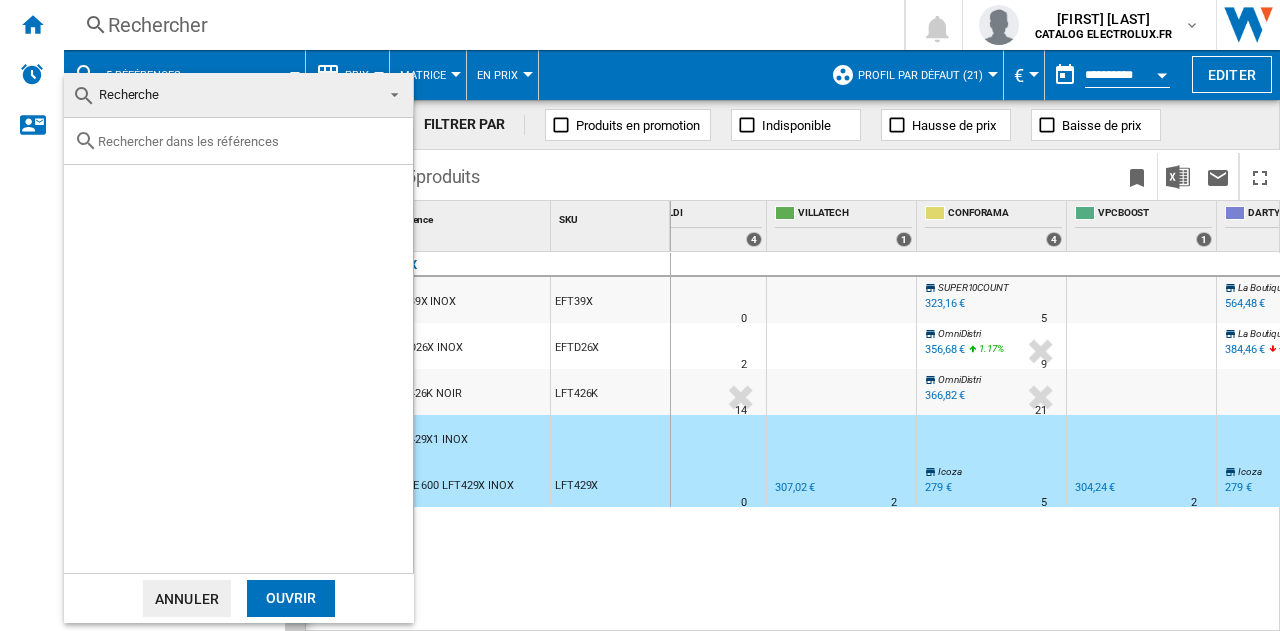 click at bounding box center [250, 141] 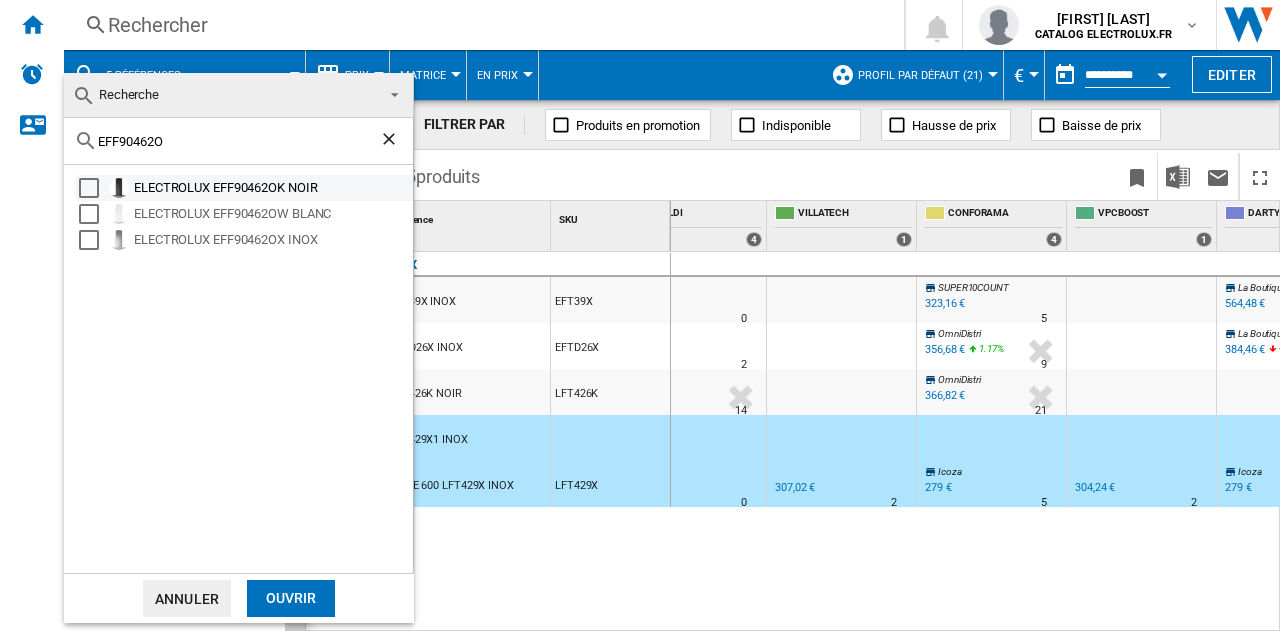 type on "EFF90462O" 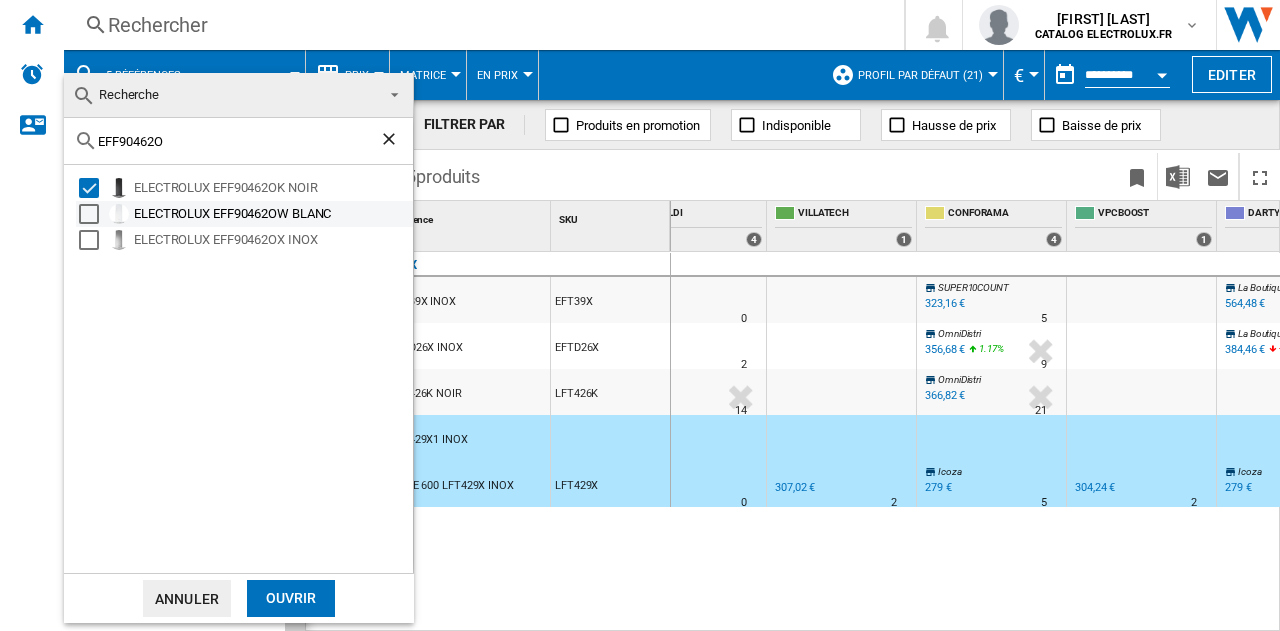 click at bounding box center (89, 214) 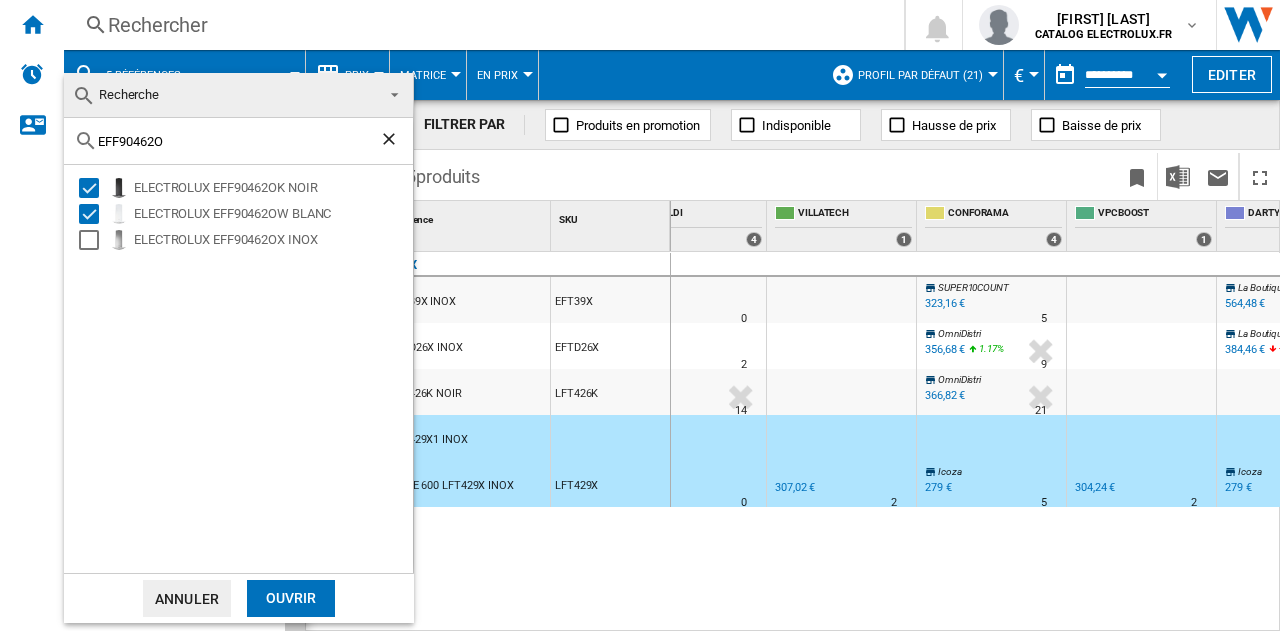 click on "ELECTROLUX EFF90462OK NOIR
ELECTROLUX EFF90462OW BLANC
ELECTROLUX EFF90462OX INOX" at bounding box center [238, 369] 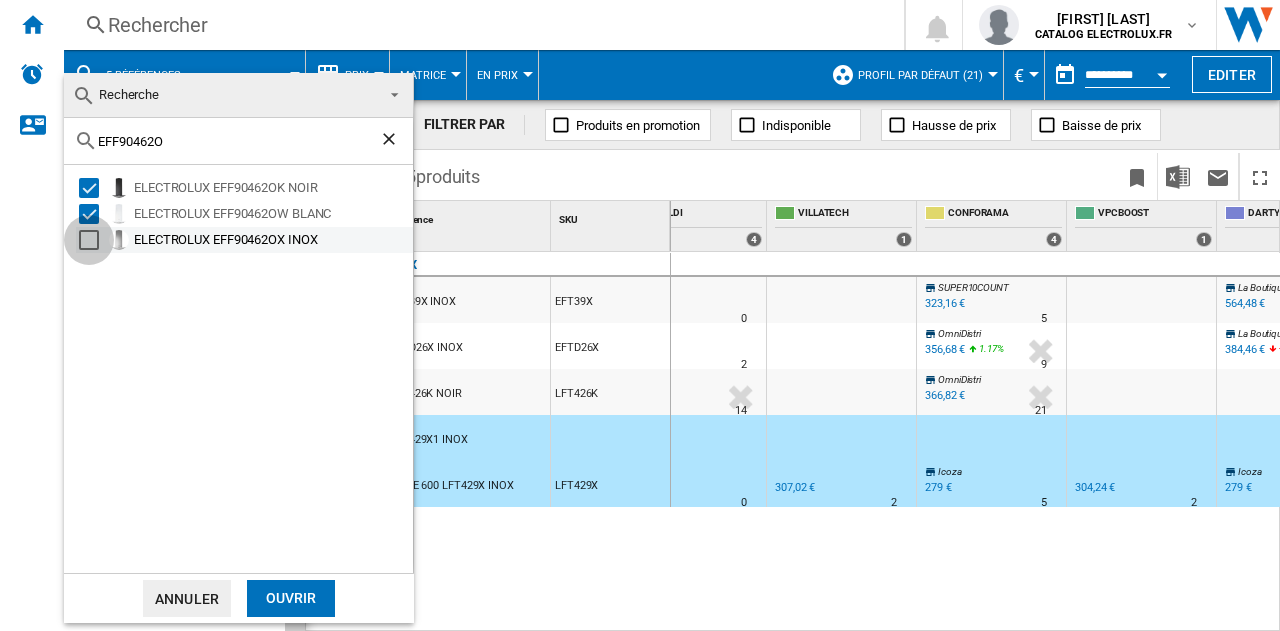 drag, startPoint x: 88, startPoint y: 243, endPoint x: 224, endPoint y: 403, distance: 209.99048 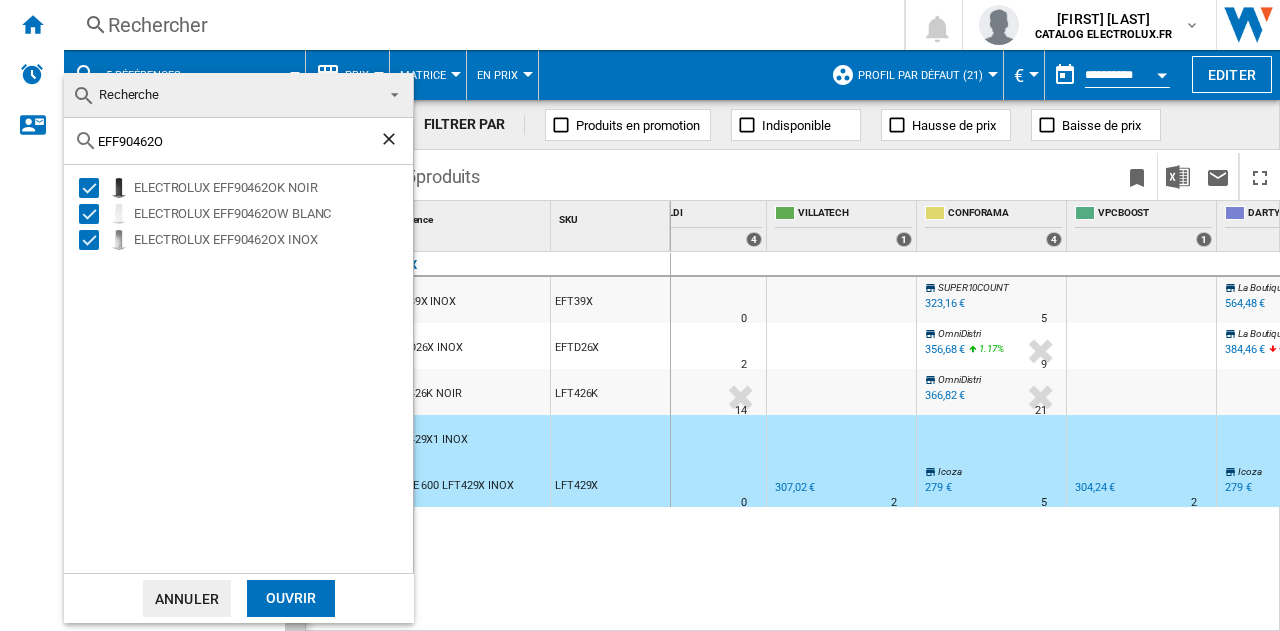 click on "Ouvrir" at bounding box center [291, 598] 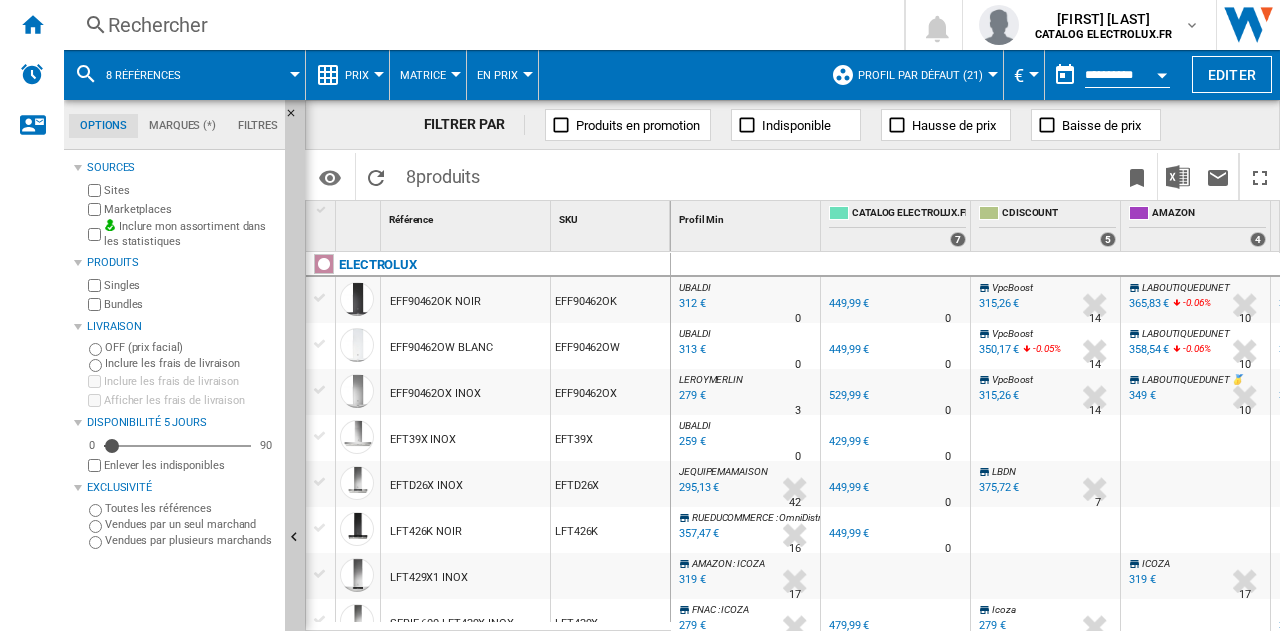 click on "8 produits" at bounding box center (443, 174) 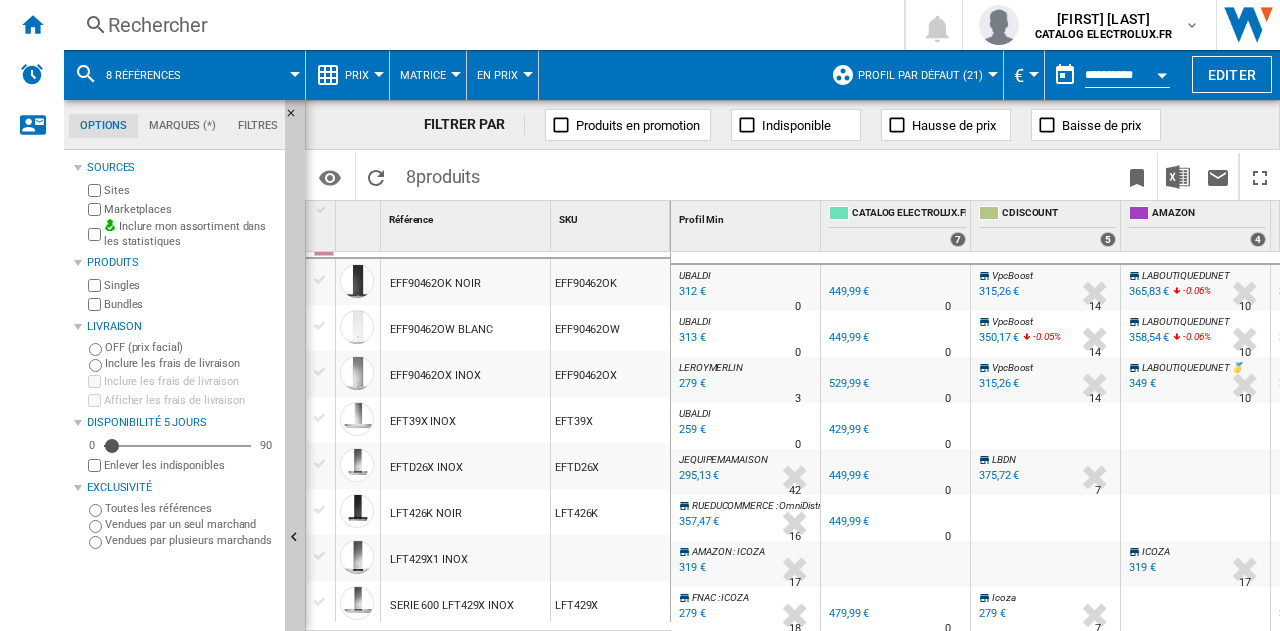 scroll, scrollTop: 22, scrollLeft: 0, axis: vertical 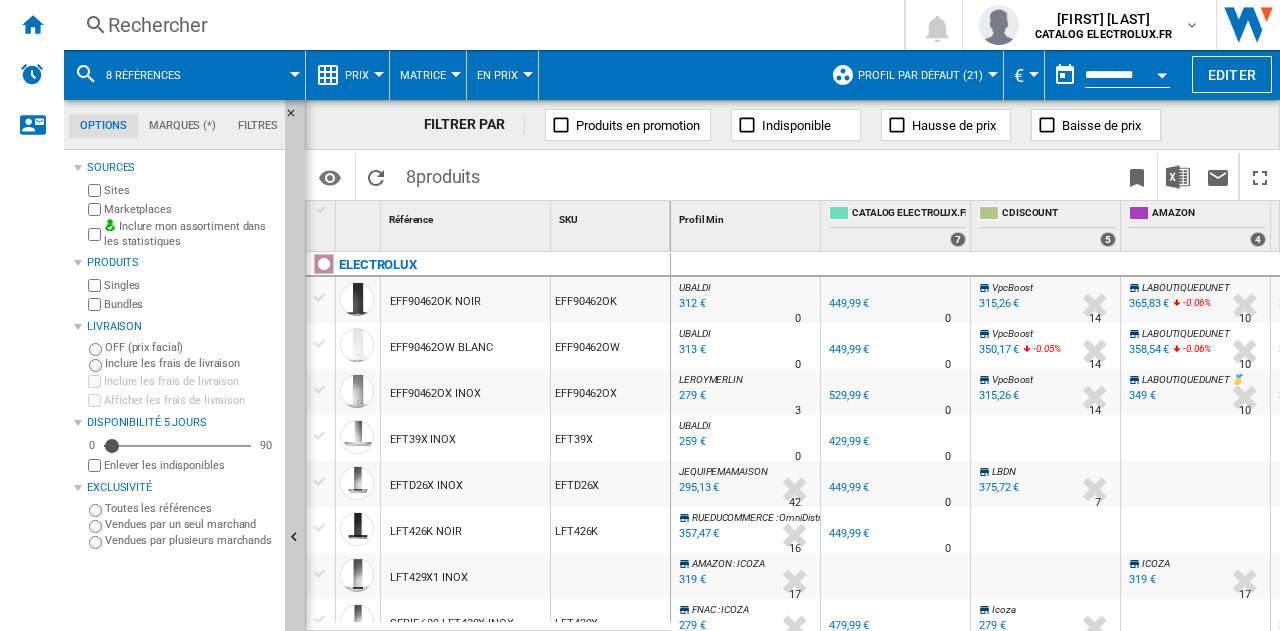 click at bounding box center [320, 436] 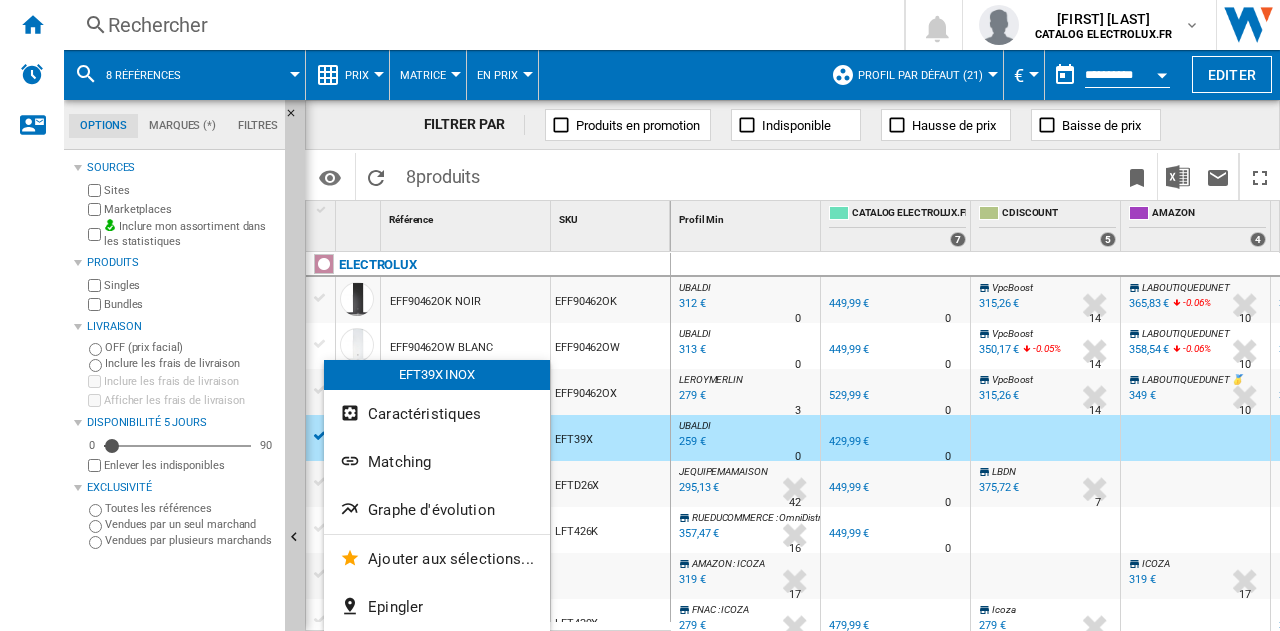click at bounding box center [640, 315] 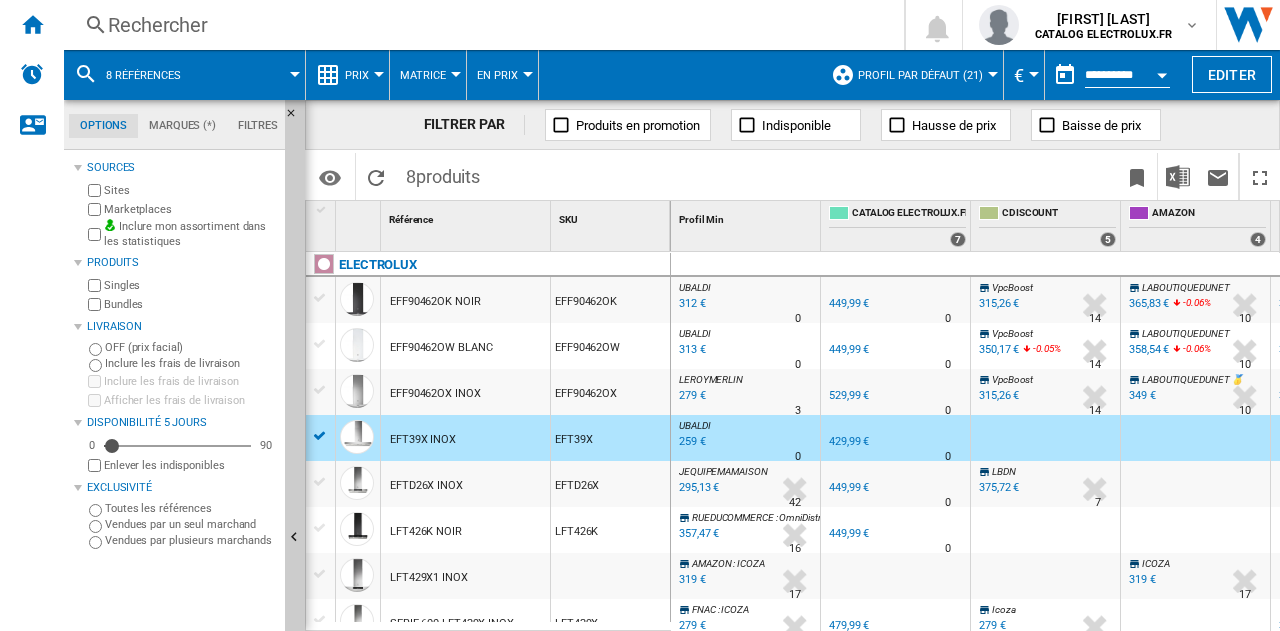 click on "EFF90462OK NOIR" at bounding box center [465, 300] 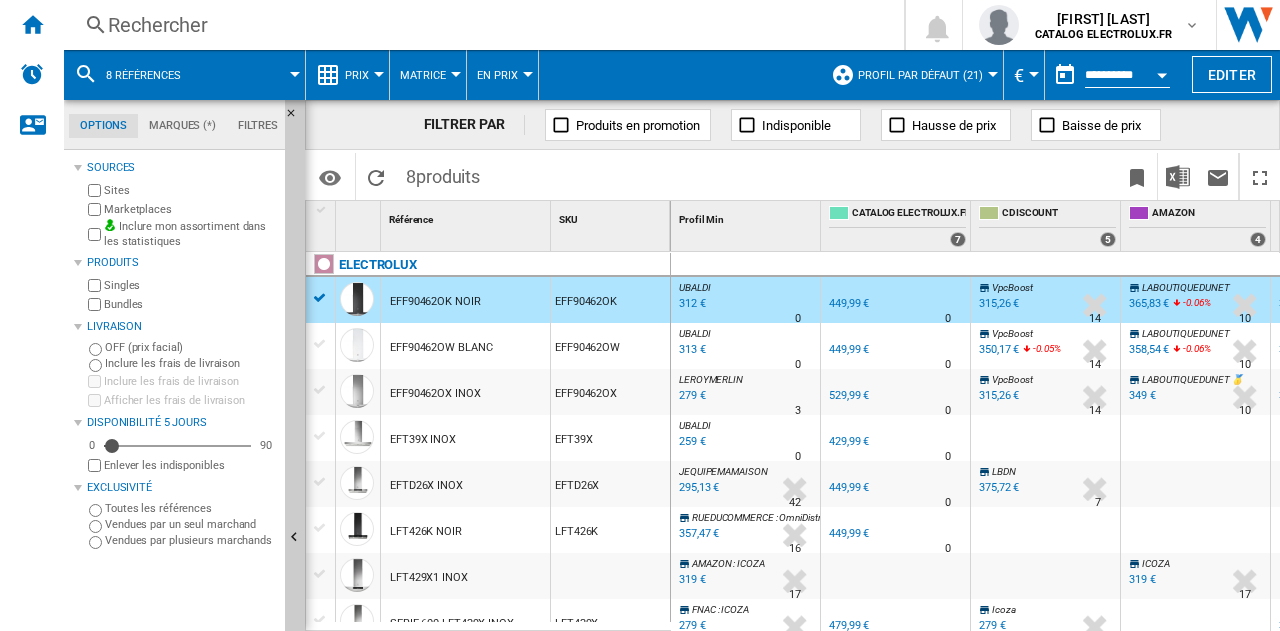 click on "EFF90462OW BLANC" at bounding box center [441, 348] 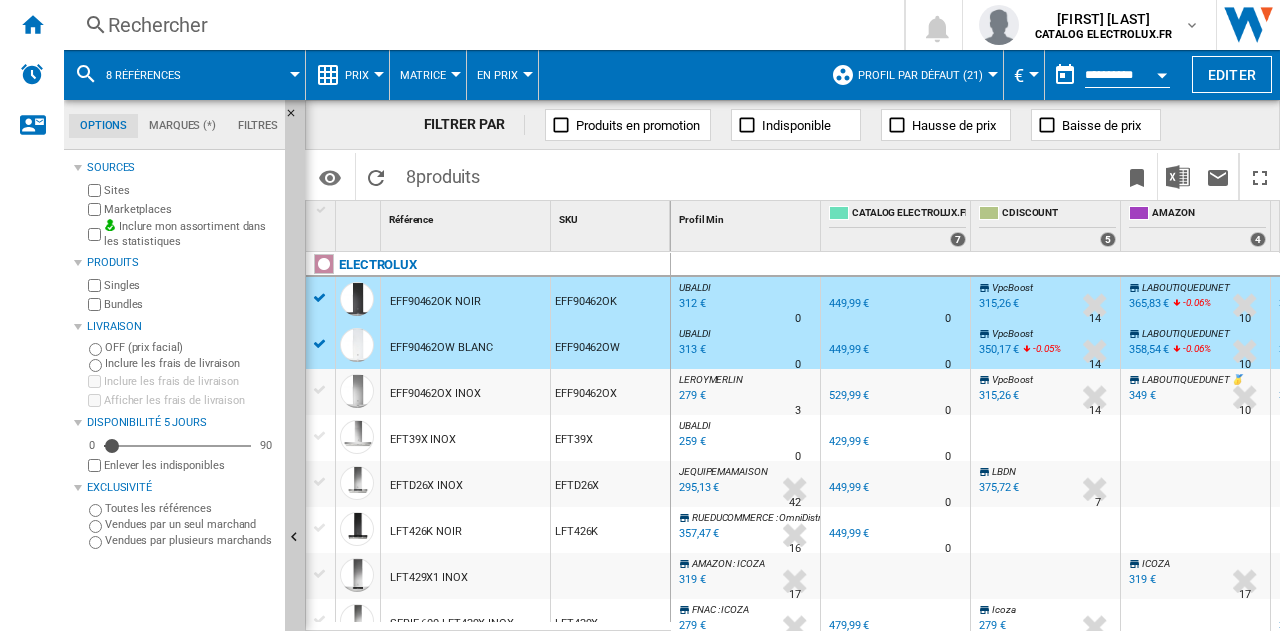 click on "EFF90462OX INOX" at bounding box center [465, 392] 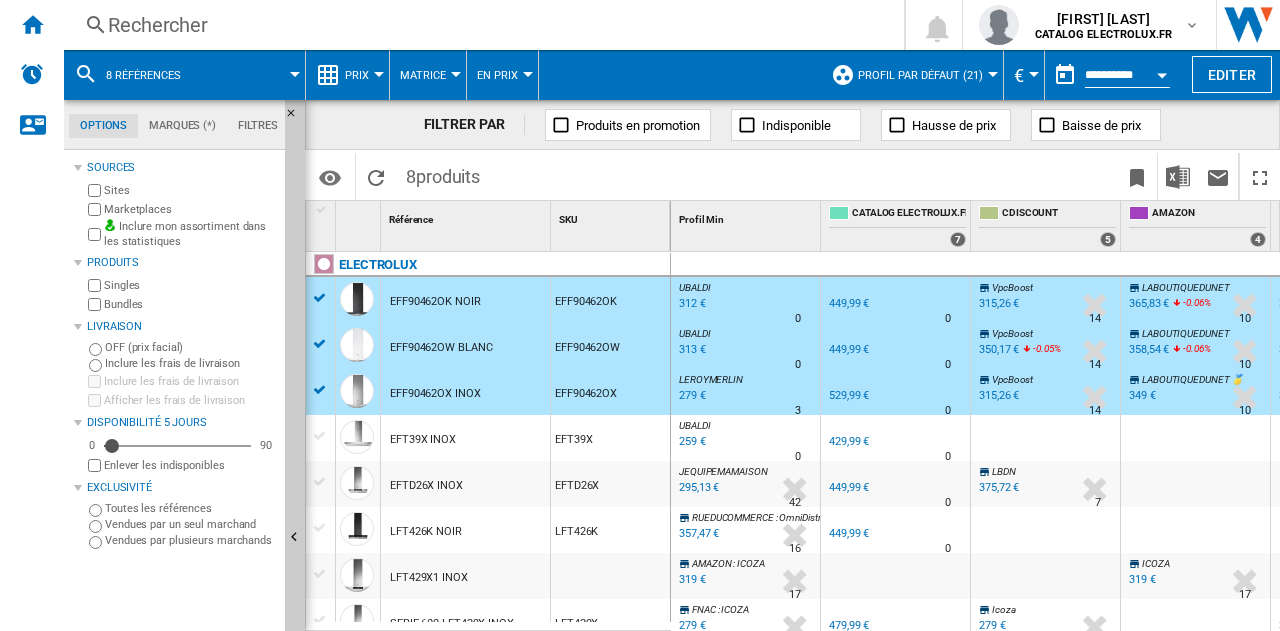 scroll, scrollTop: 0, scrollLeft: 79, axis: horizontal 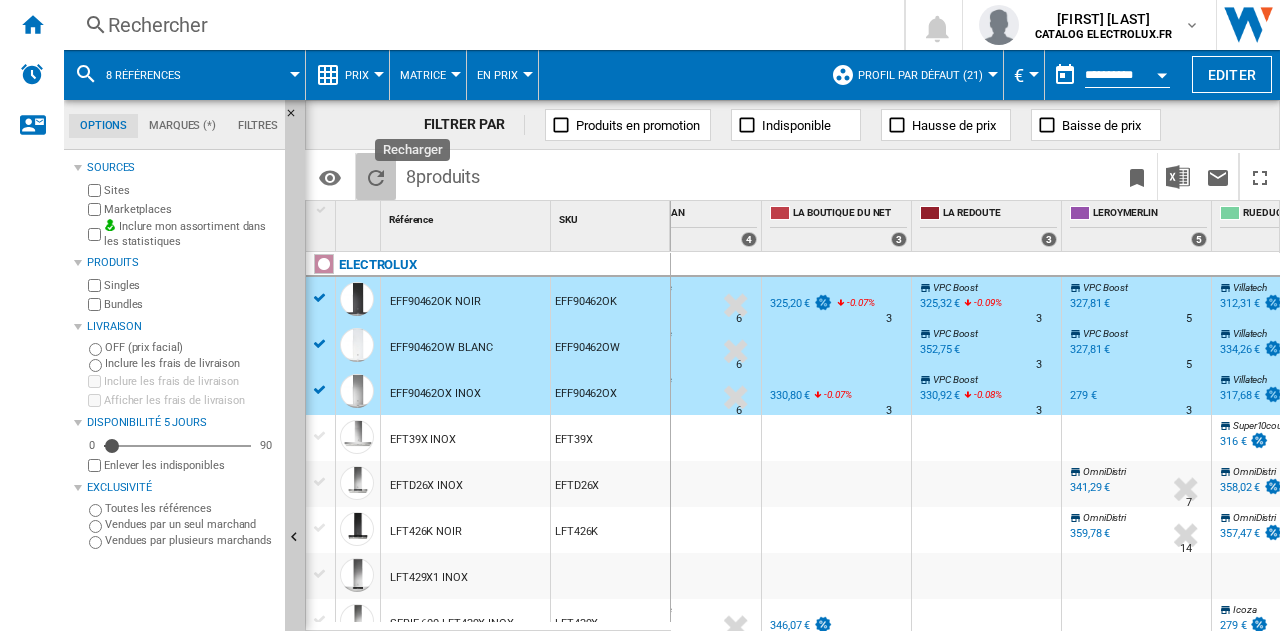 click at bounding box center [376, 178] 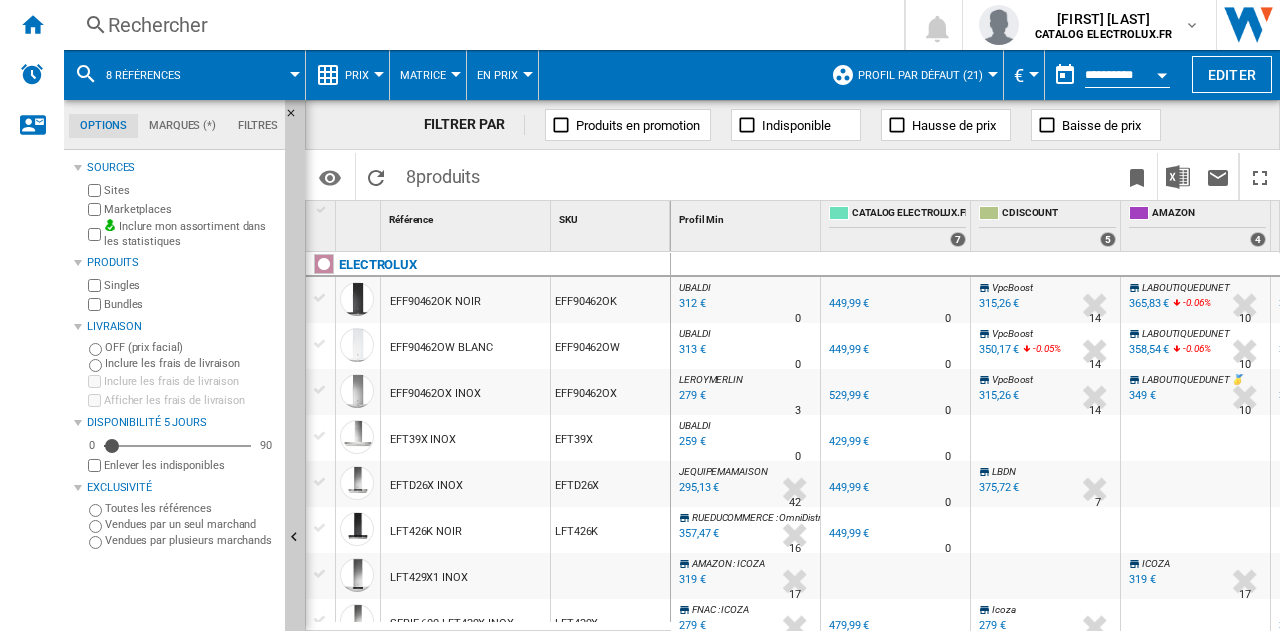 click on "produits" at bounding box center [448, 176] 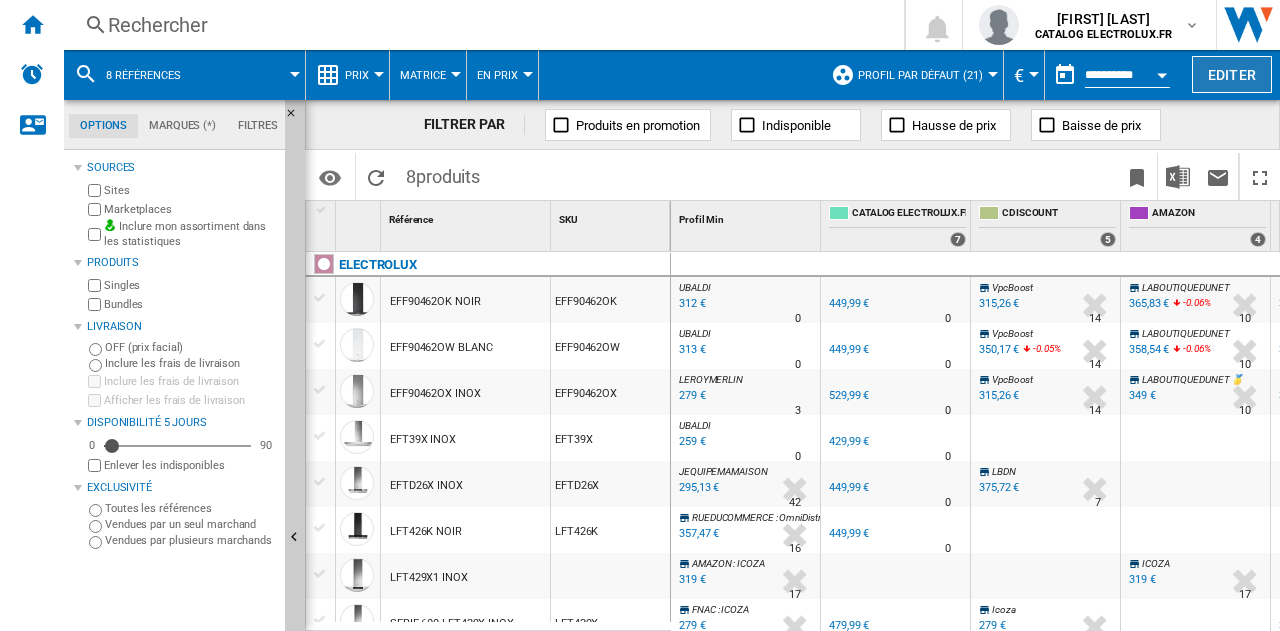 click on "Editer" at bounding box center (1232, 74) 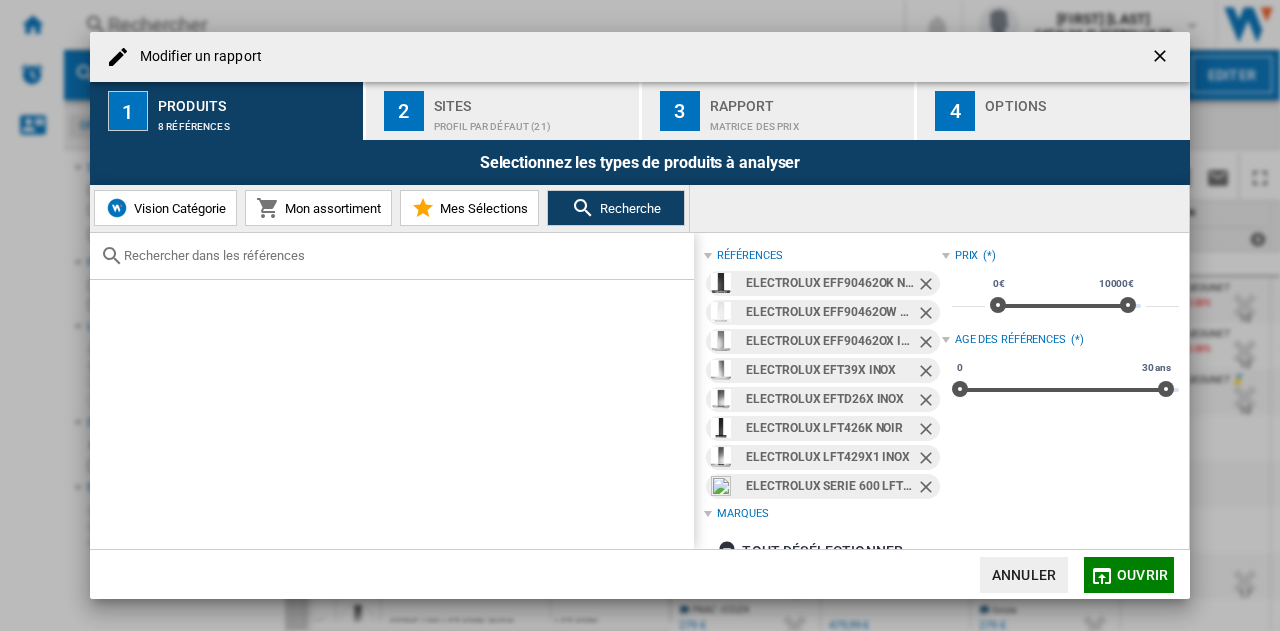 click at bounding box center [928, 373] 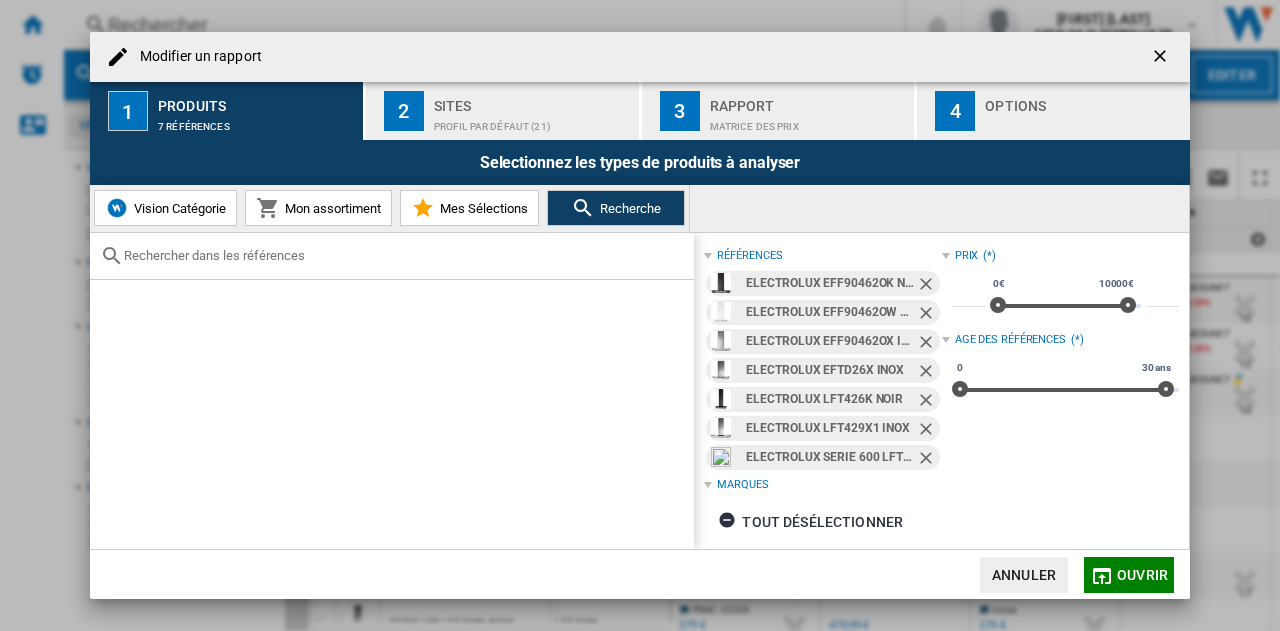 click at bounding box center (928, 286) 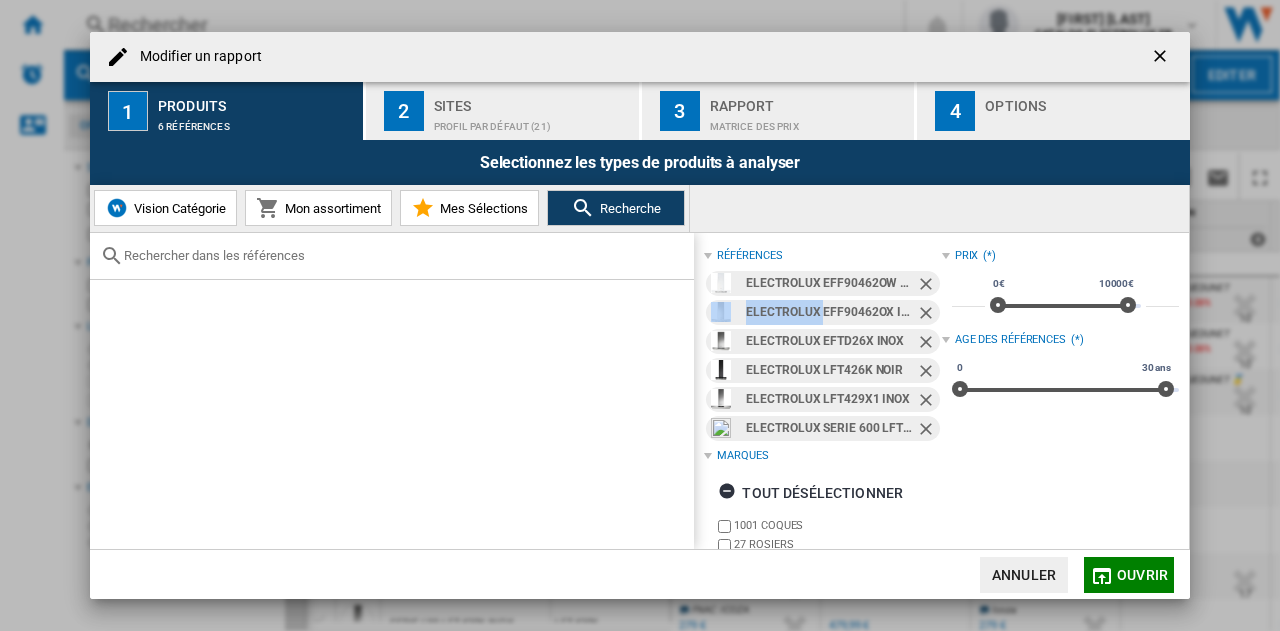 click at bounding box center [928, 286] 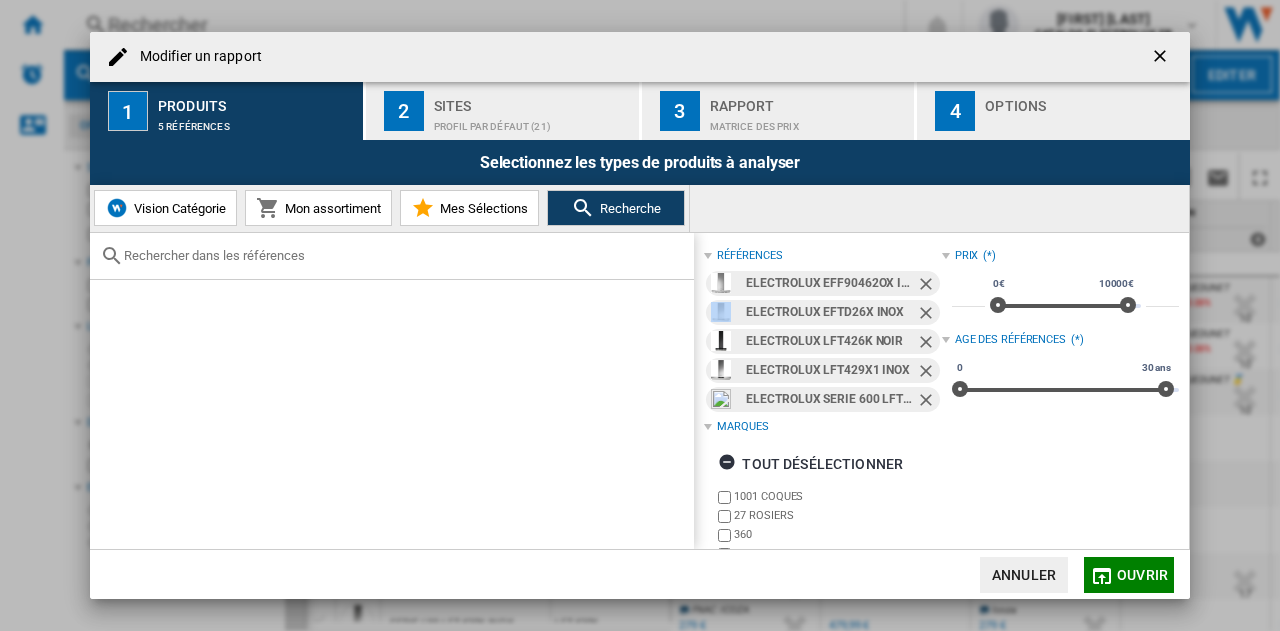 click at bounding box center (928, 286) 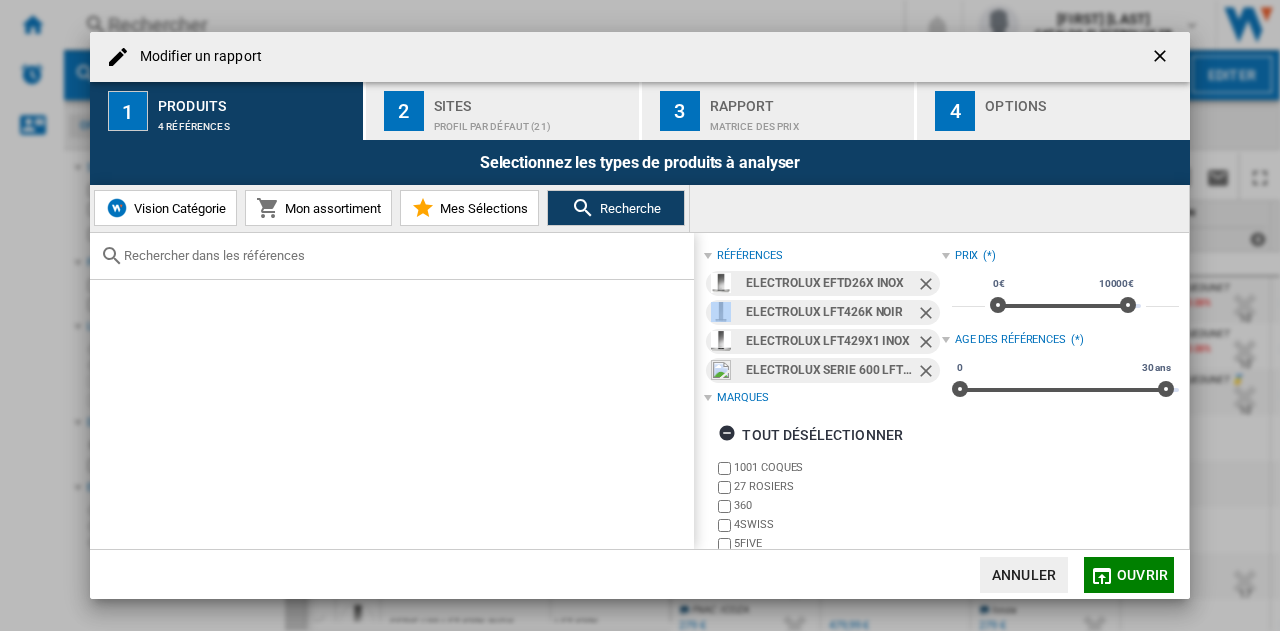 click at bounding box center [928, 286] 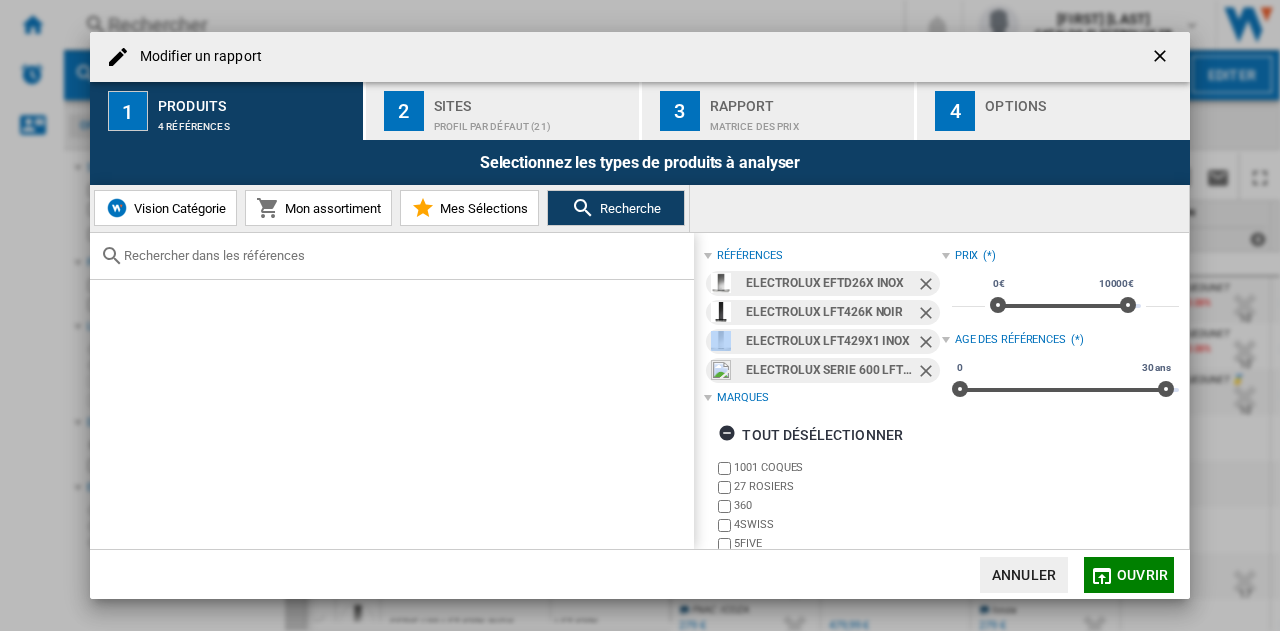 click at bounding box center [928, 315] 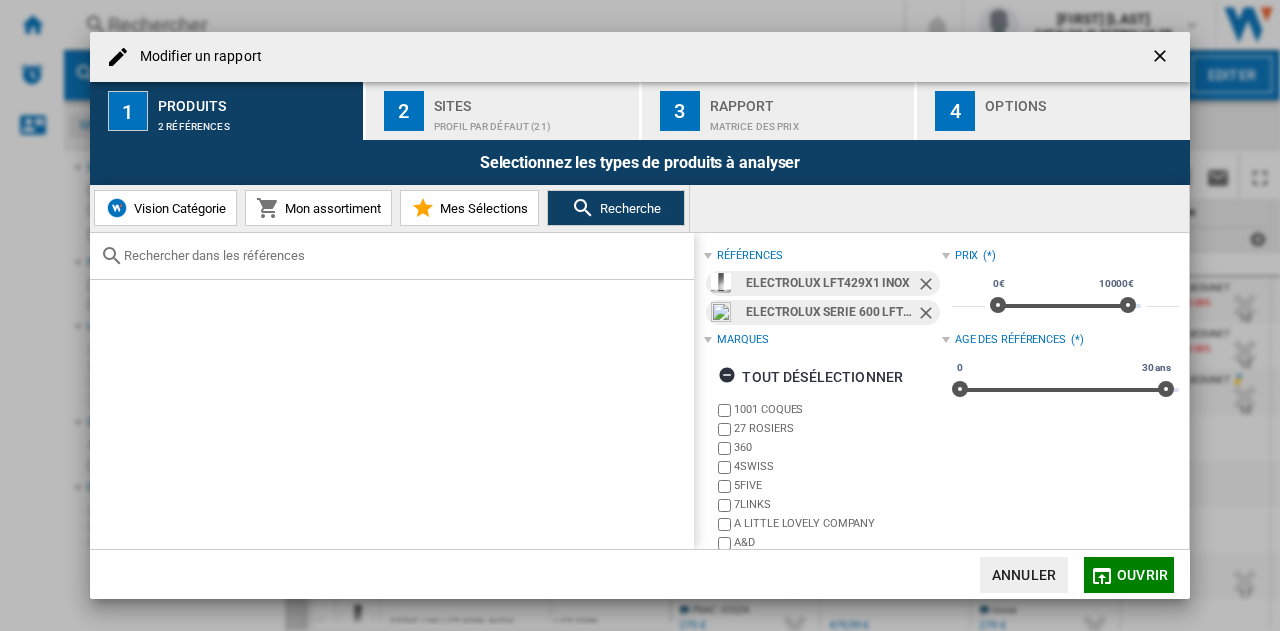 click at bounding box center (928, 286) 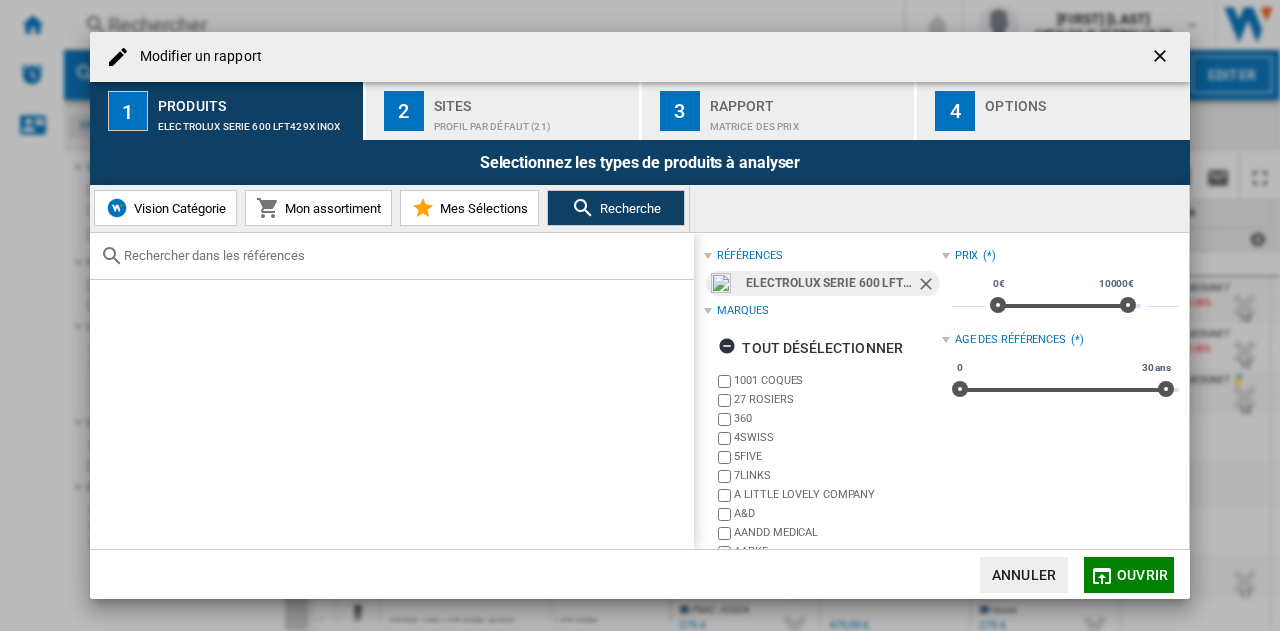 click at bounding box center [928, 286] 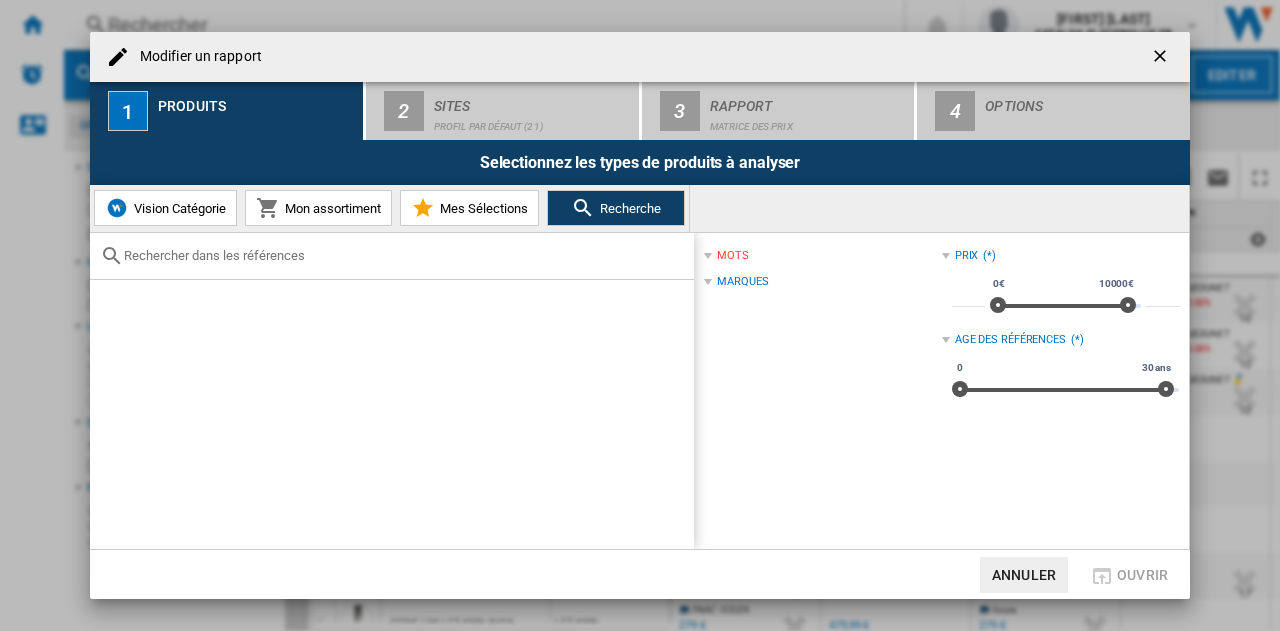 click at bounding box center [404, 255] 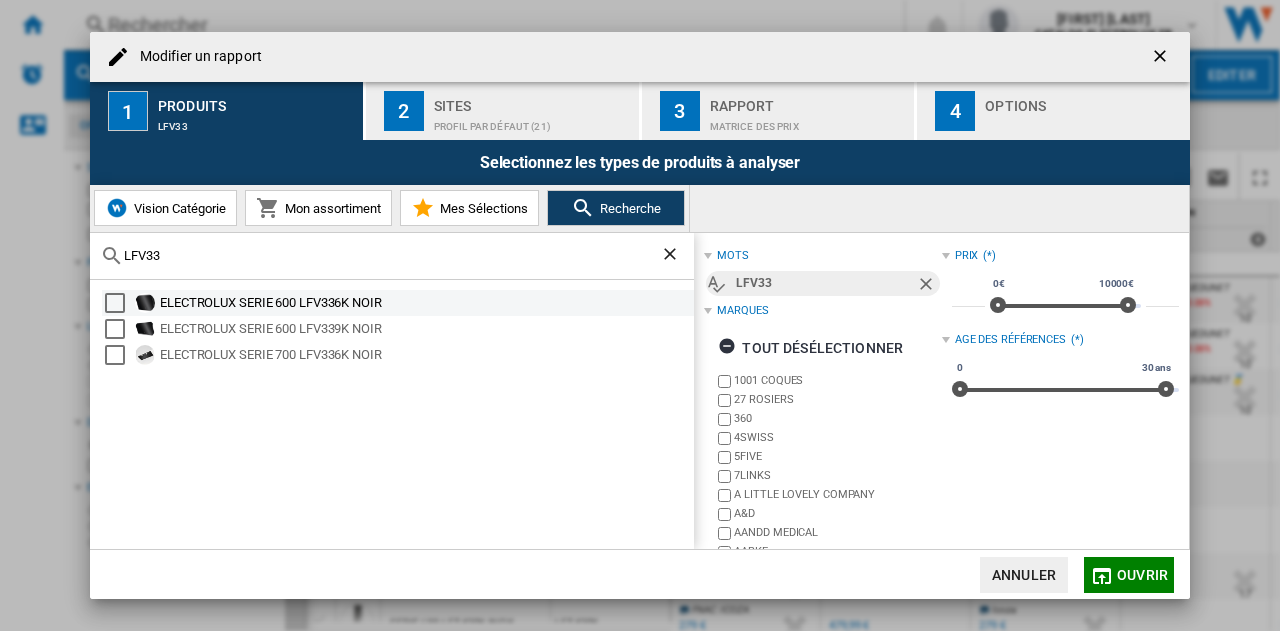 type on "LFV33" 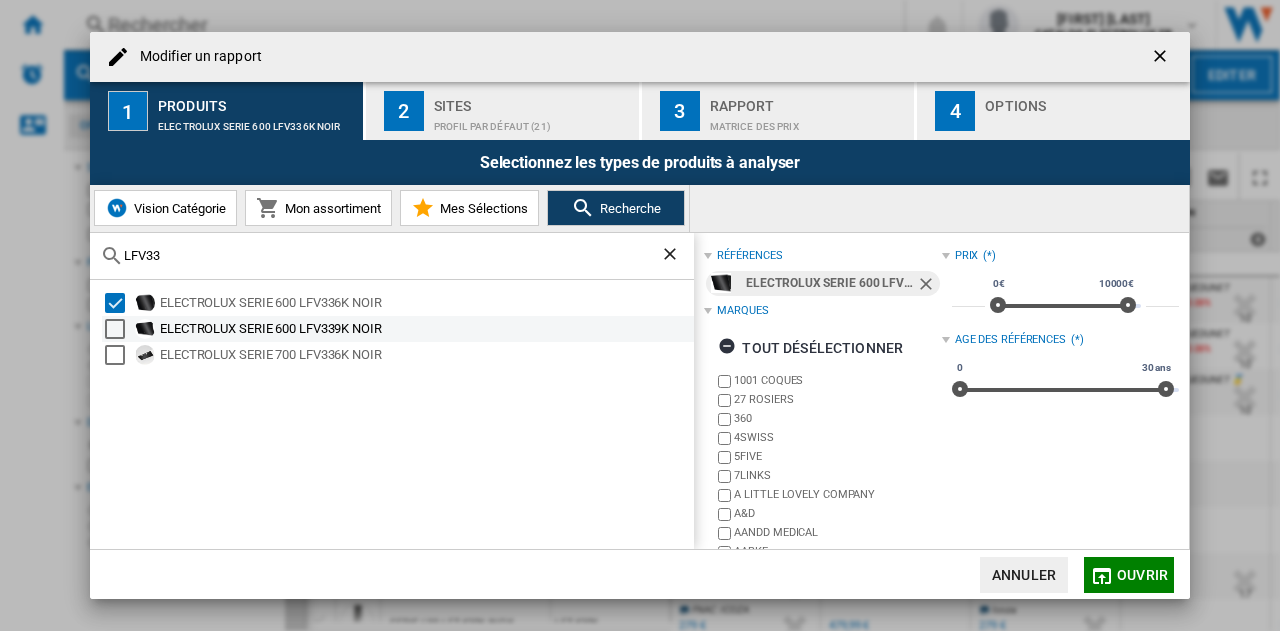click at bounding box center [115, 329] 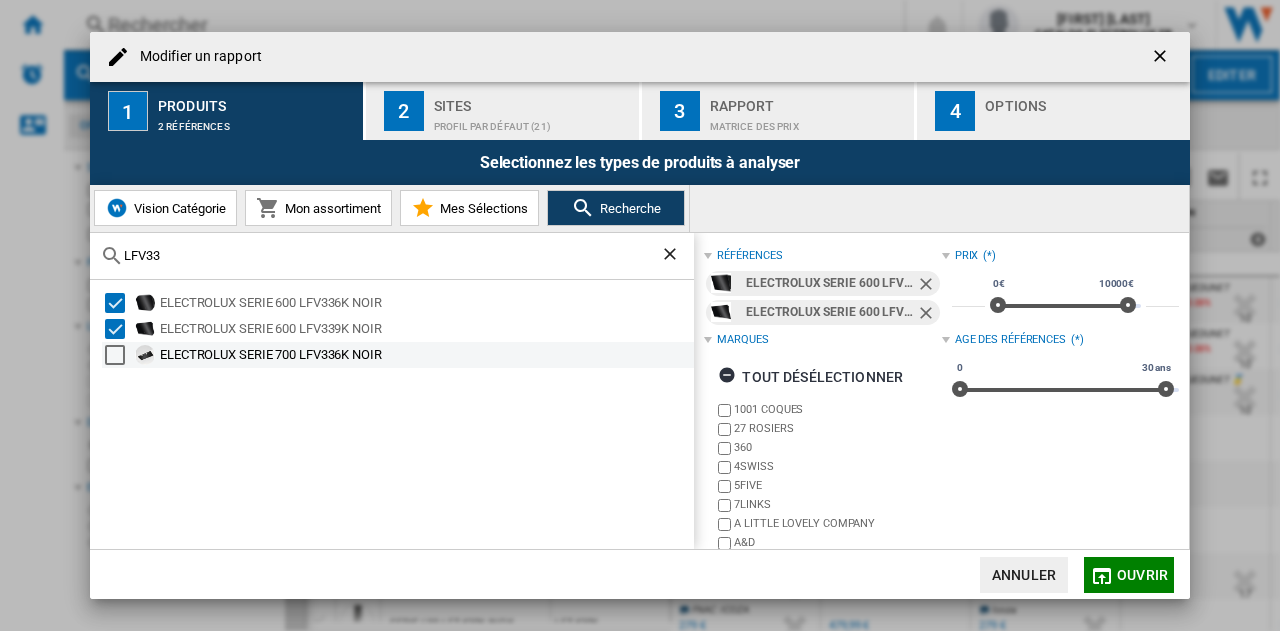 click at bounding box center [115, 355] 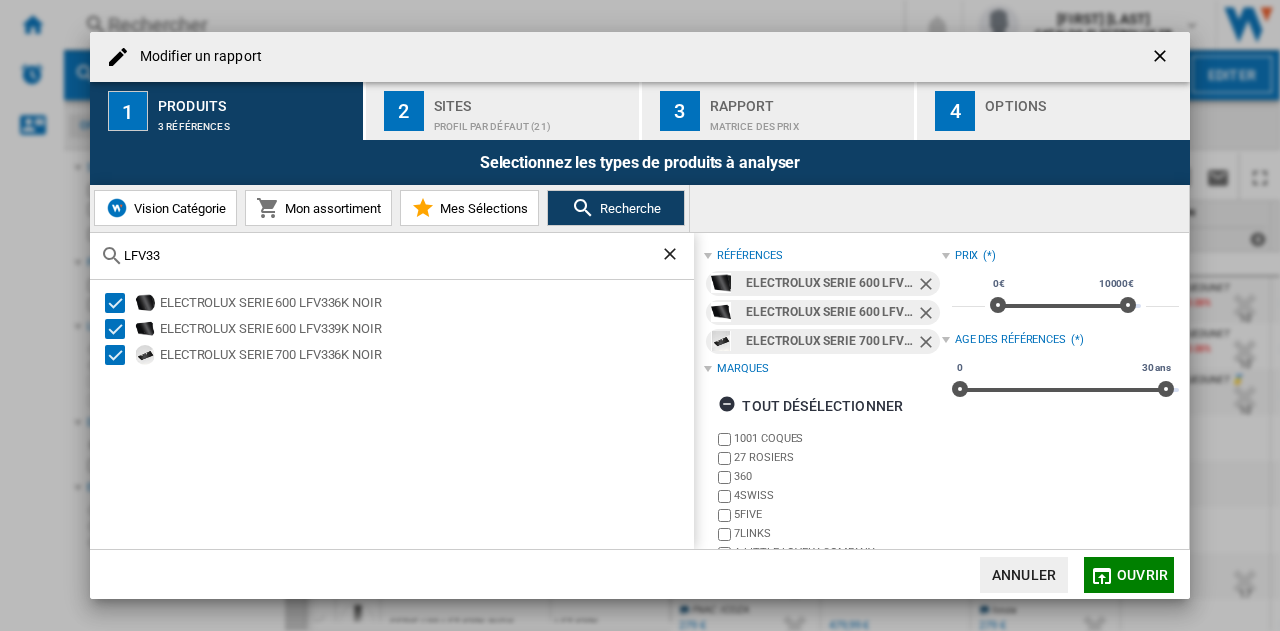 click on "Ouvrir" 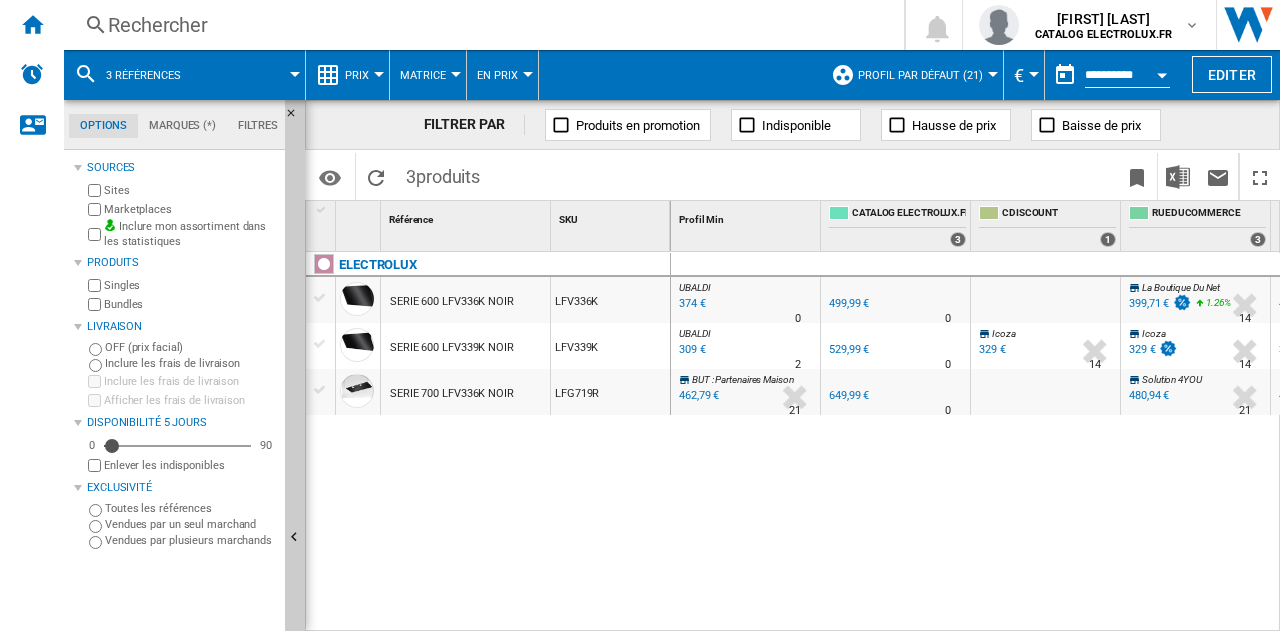 scroll, scrollTop: 0, scrollLeft: 150, axis: horizontal 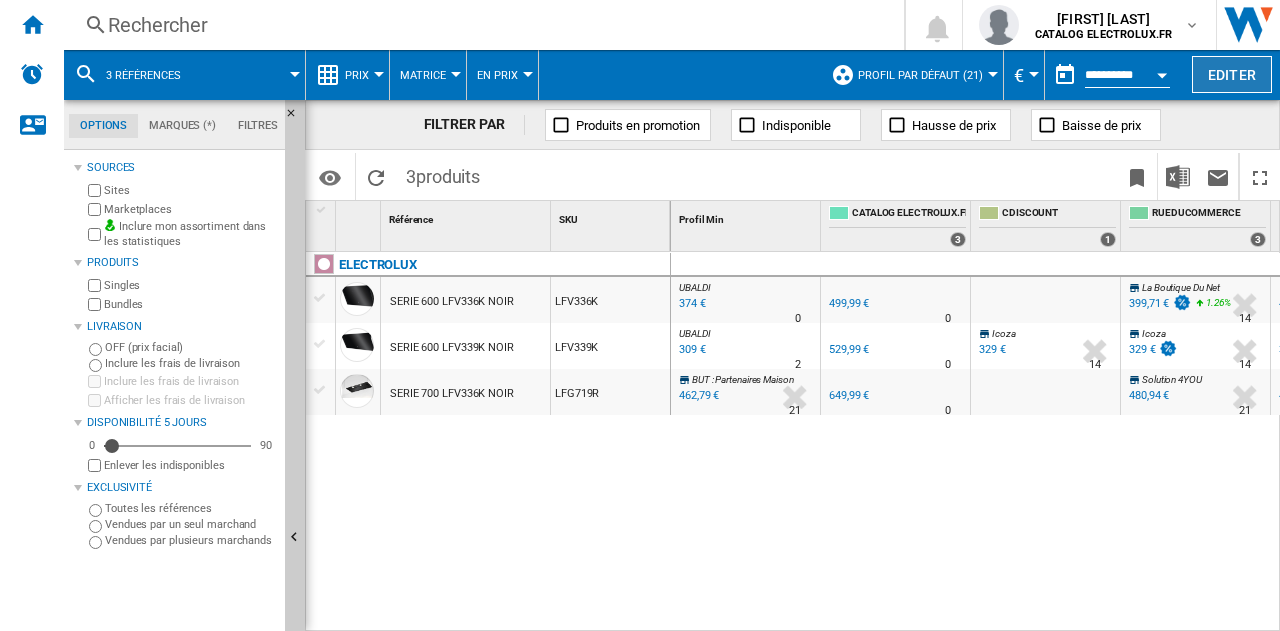 click on "Editer" at bounding box center [1232, 74] 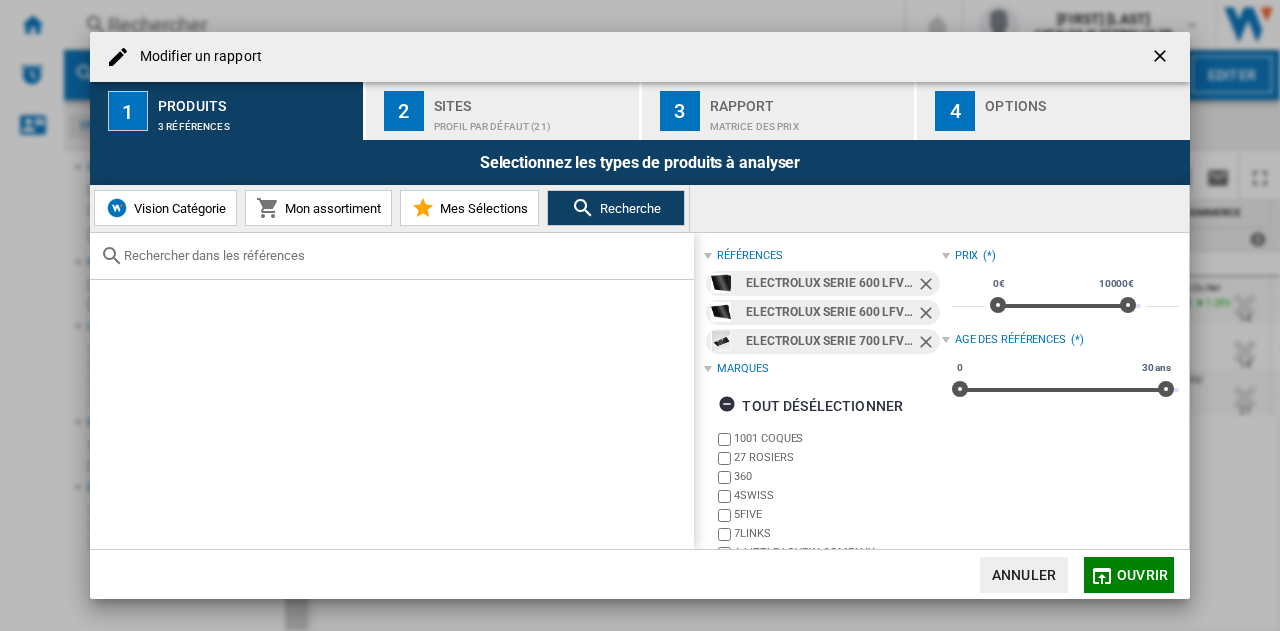 click at bounding box center (928, 286) 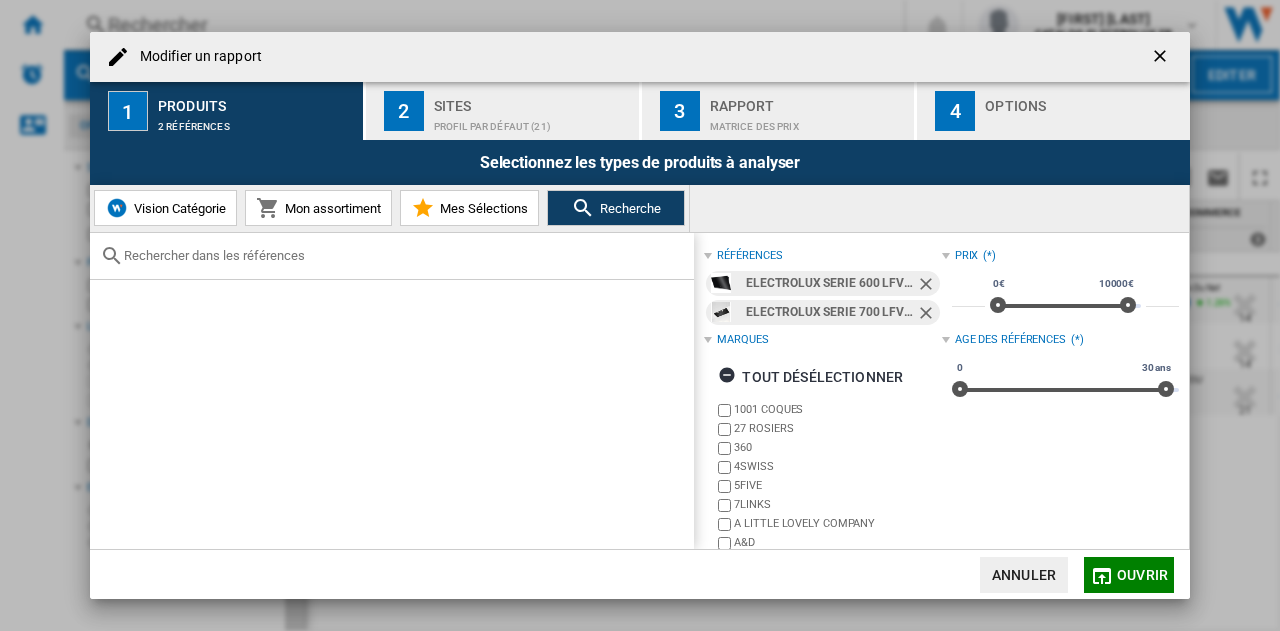 click at bounding box center [928, 286] 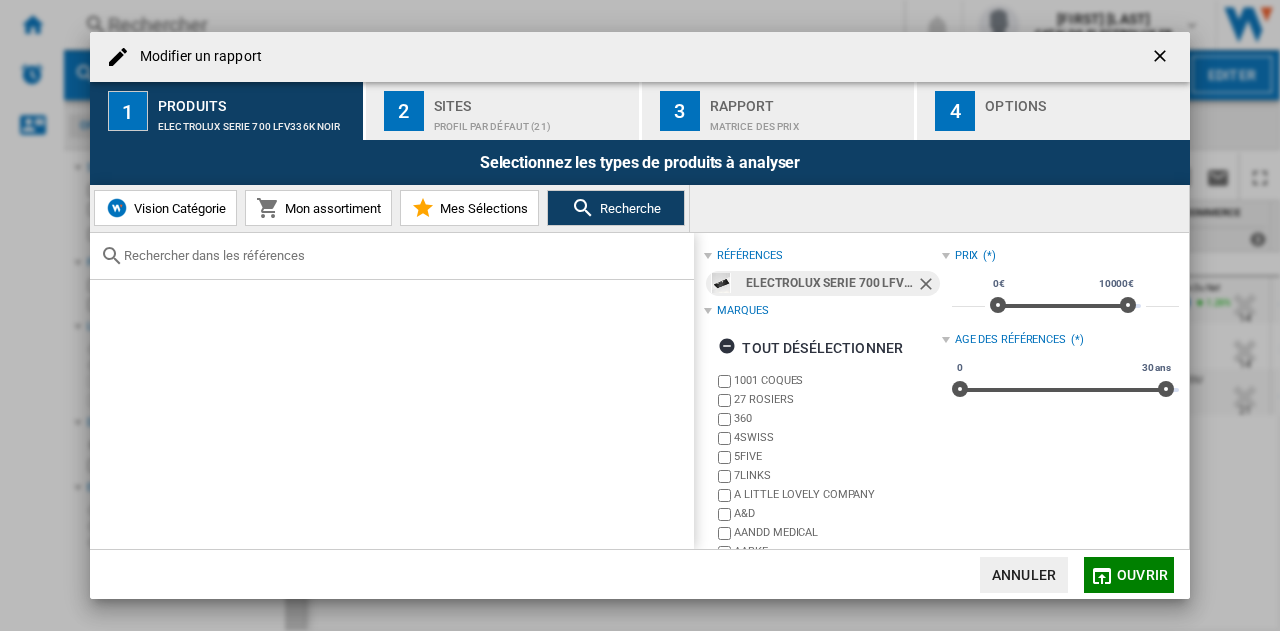 click at bounding box center [928, 286] 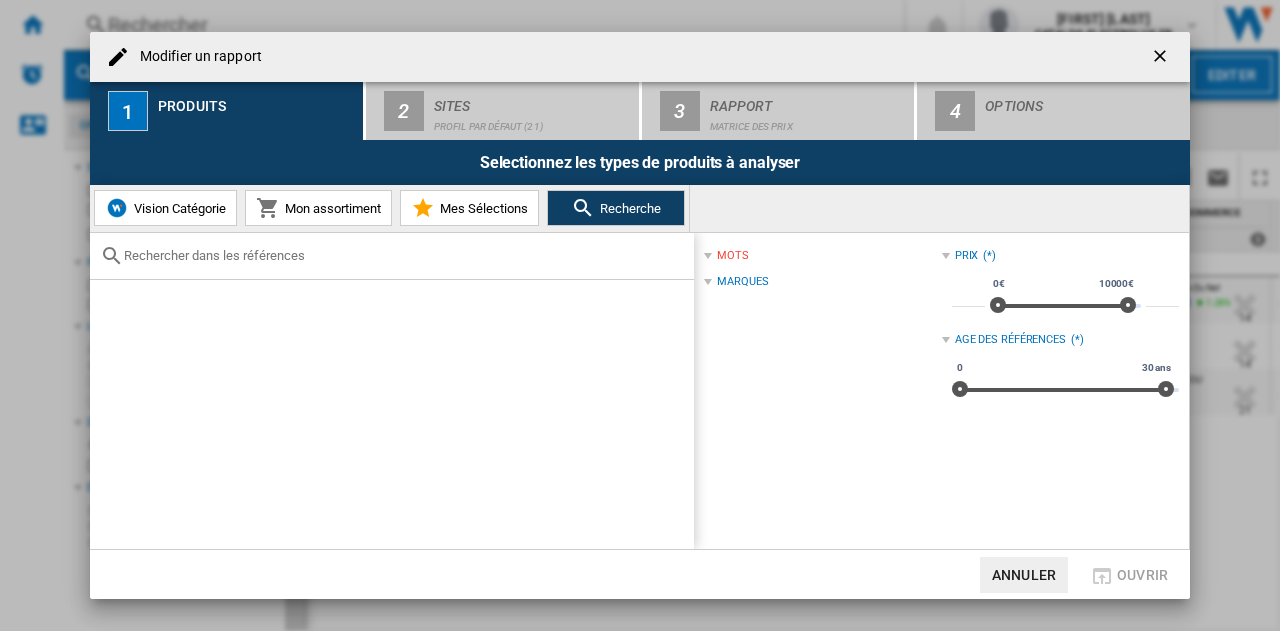 click at bounding box center [404, 255] 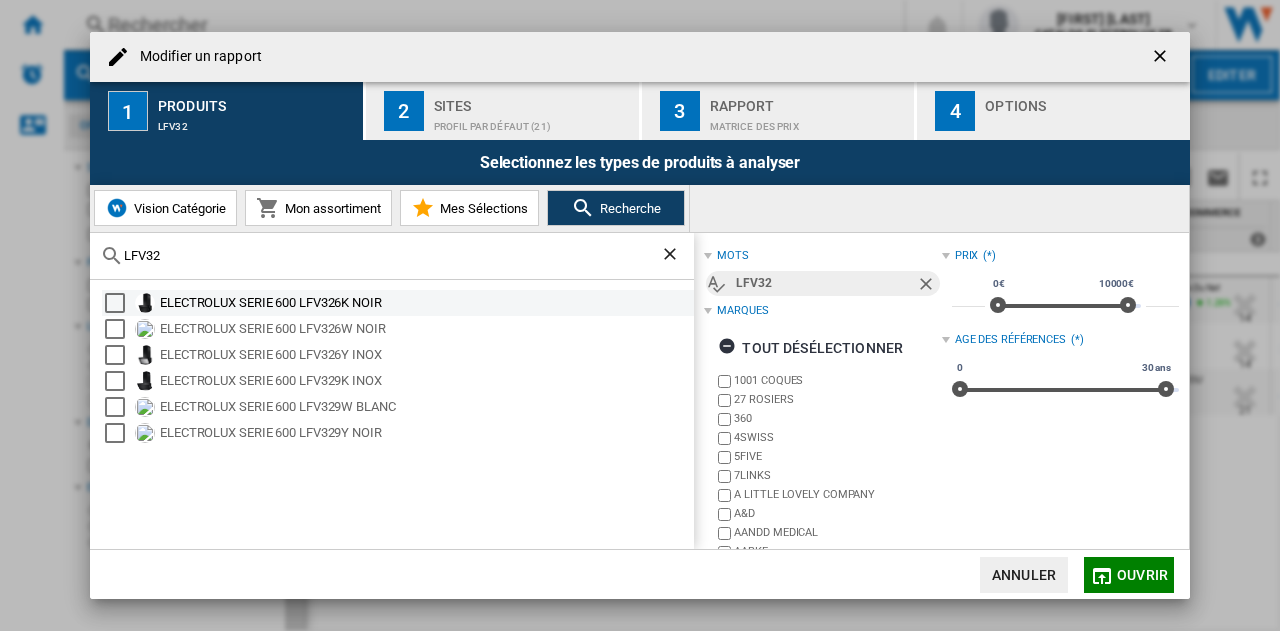 type on "LFV32" 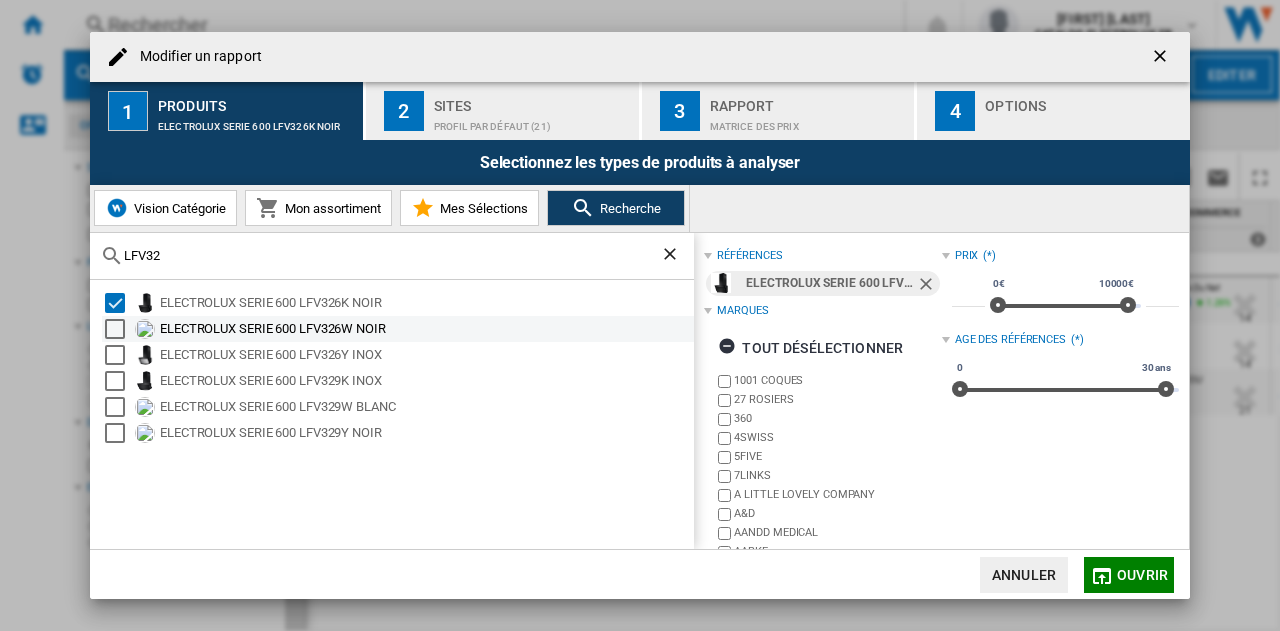 drag, startPoint x: 298, startPoint y: 325, endPoint x: 304, endPoint y: 350, distance: 25.70992 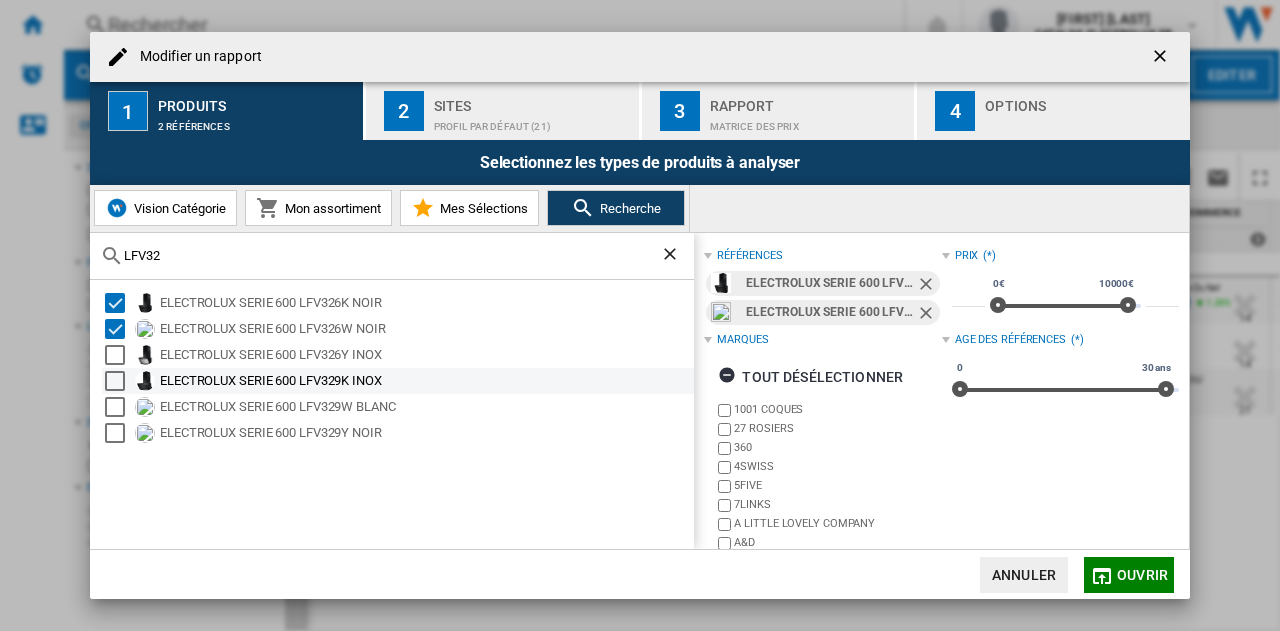 drag, startPoint x: 304, startPoint y: 353, endPoint x: 310, endPoint y: 377, distance: 24.738634 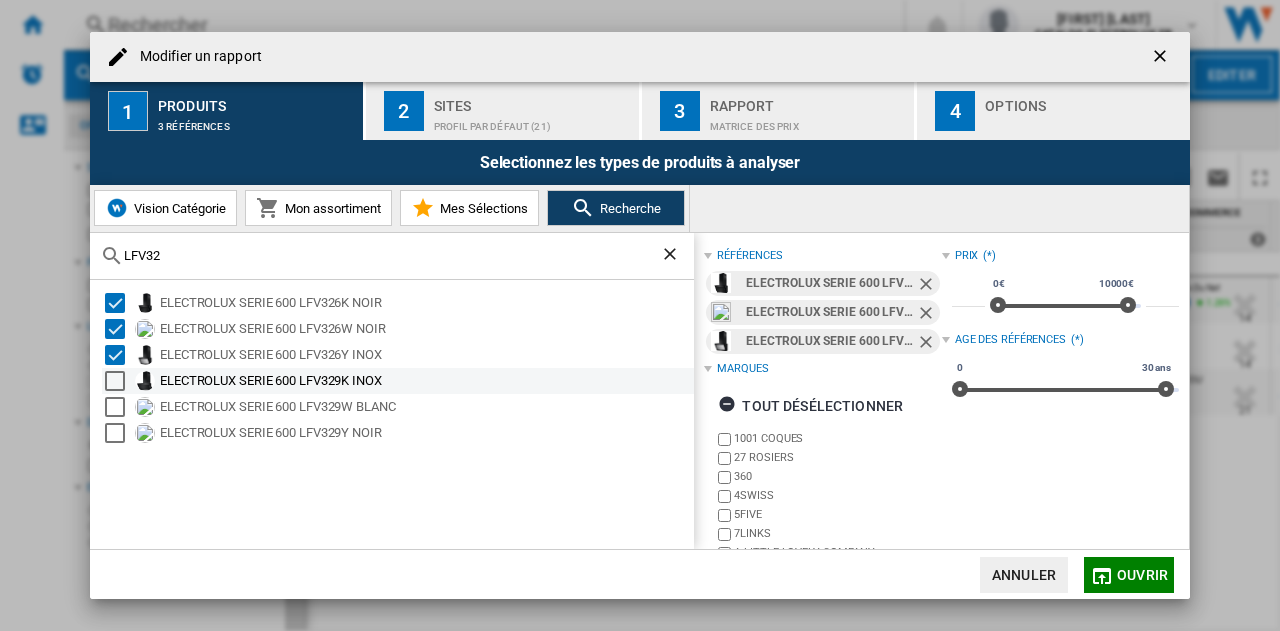 click on "ELECTROLUX SERIE 600 LFV329K INOX" at bounding box center [425, 381] 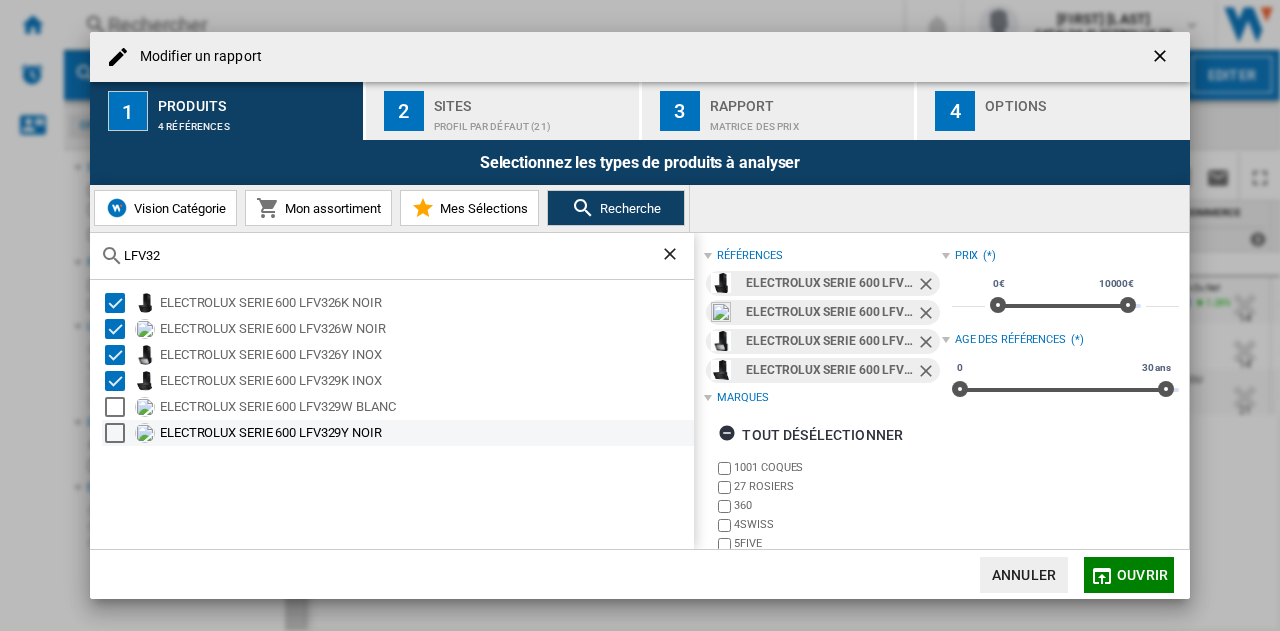 drag, startPoint x: 320, startPoint y: 414, endPoint x: 319, endPoint y: 431, distance: 17.029387 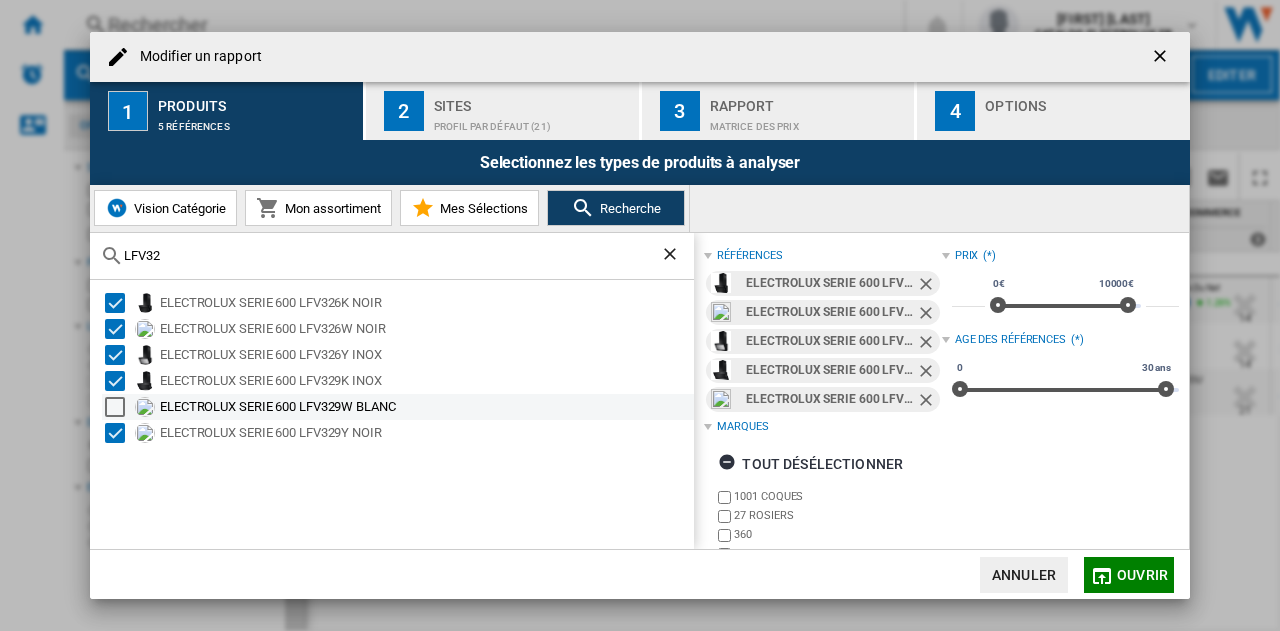 click at bounding box center [115, 407] 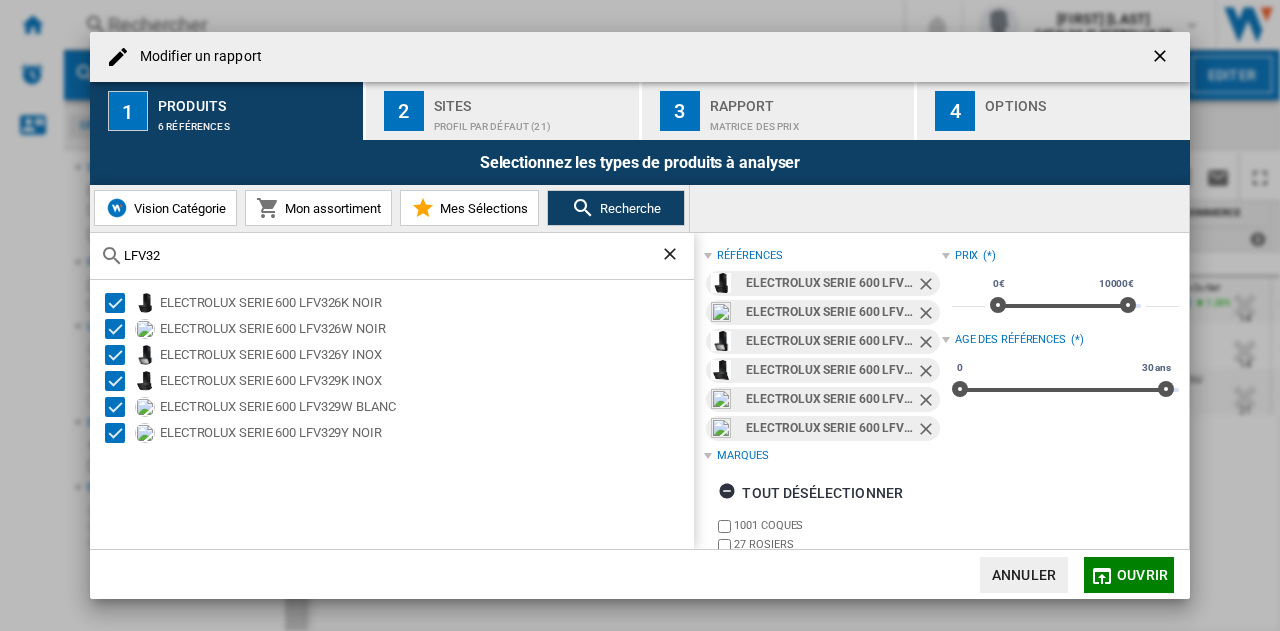 click on "Ouvrir" 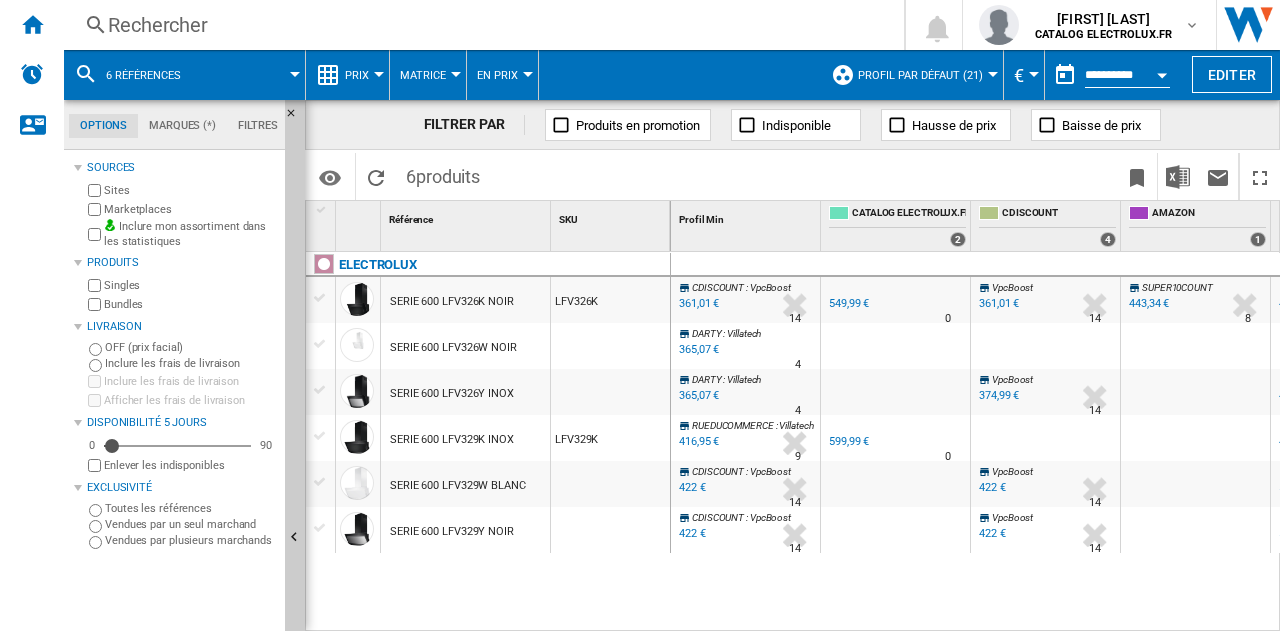 scroll, scrollTop: 0, scrollLeft: 265, axis: horizontal 